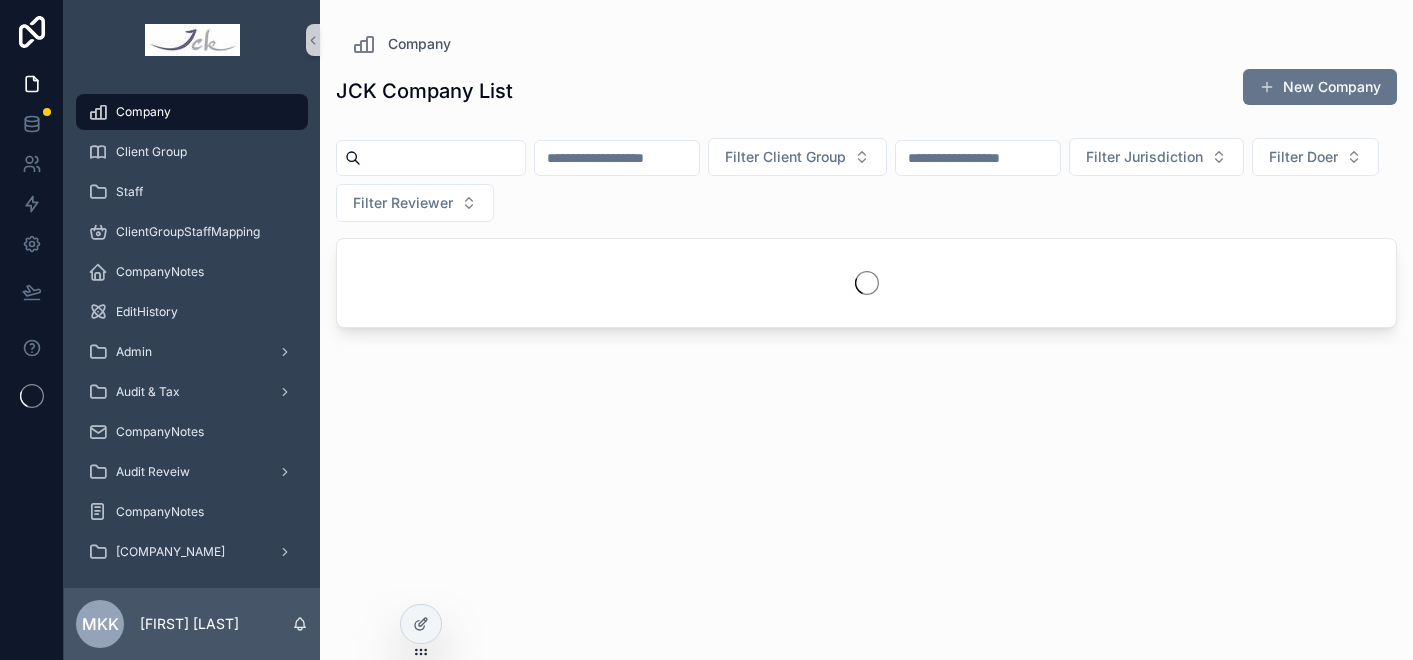 scroll, scrollTop: 0, scrollLeft: 0, axis: both 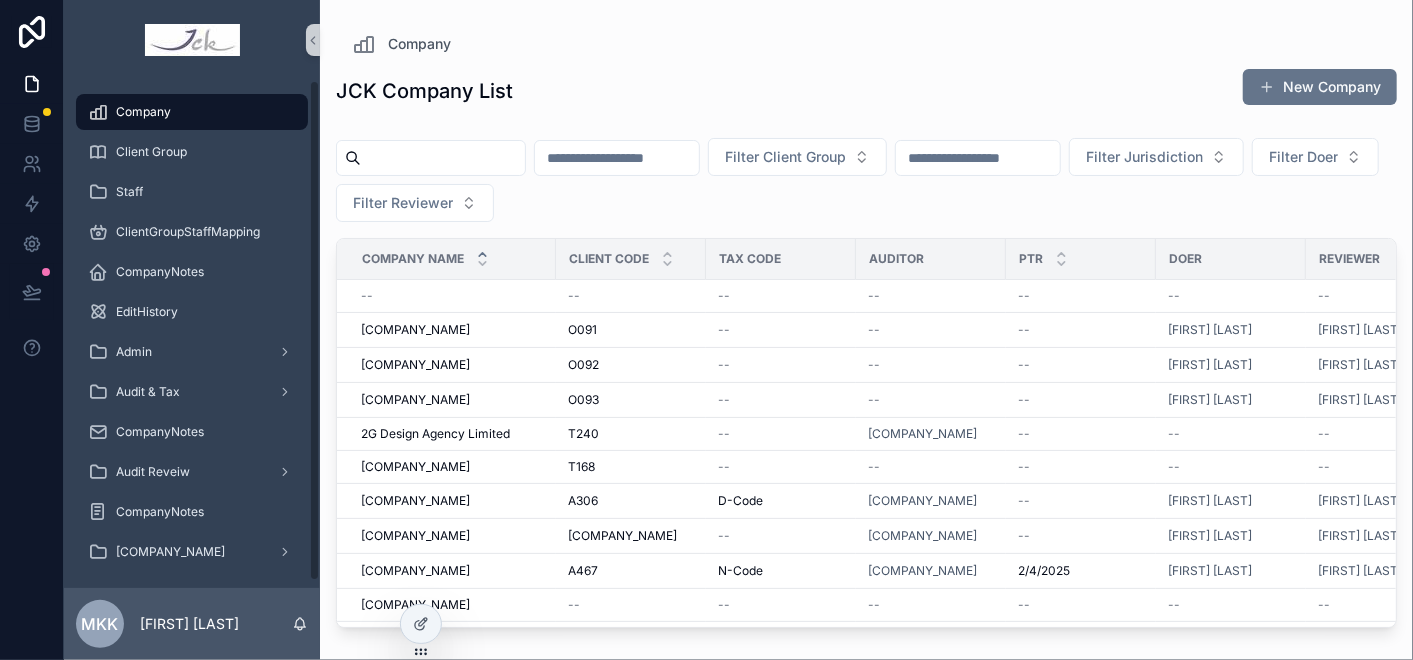 click at bounding box center [443, 158] 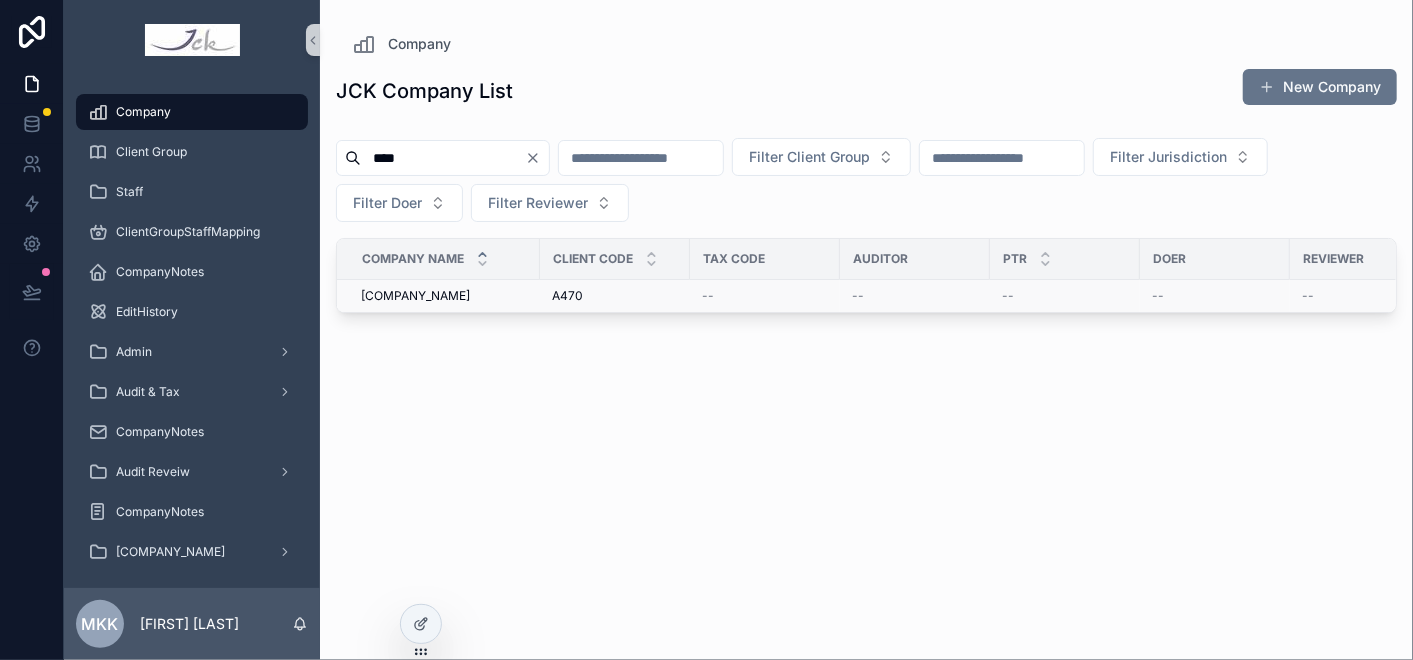 type on "****" 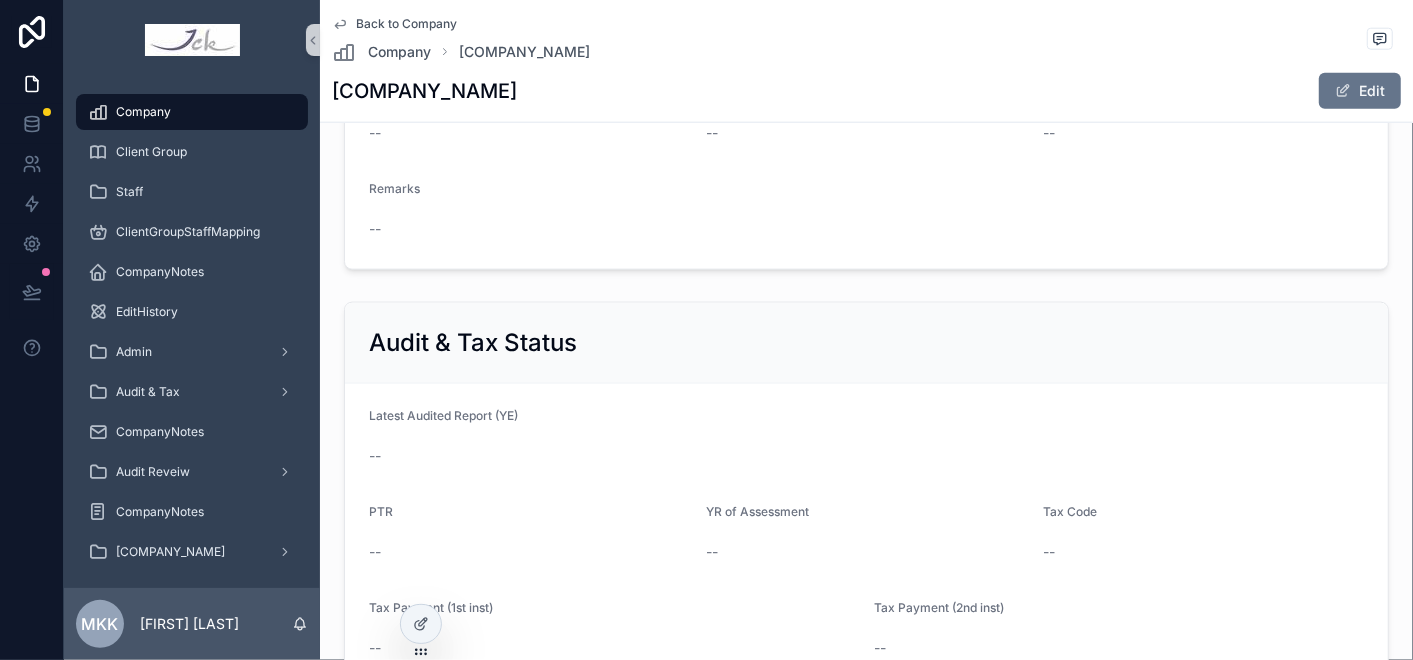scroll, scrollTop: 1444, scrollLeft: 0, axis: vertical 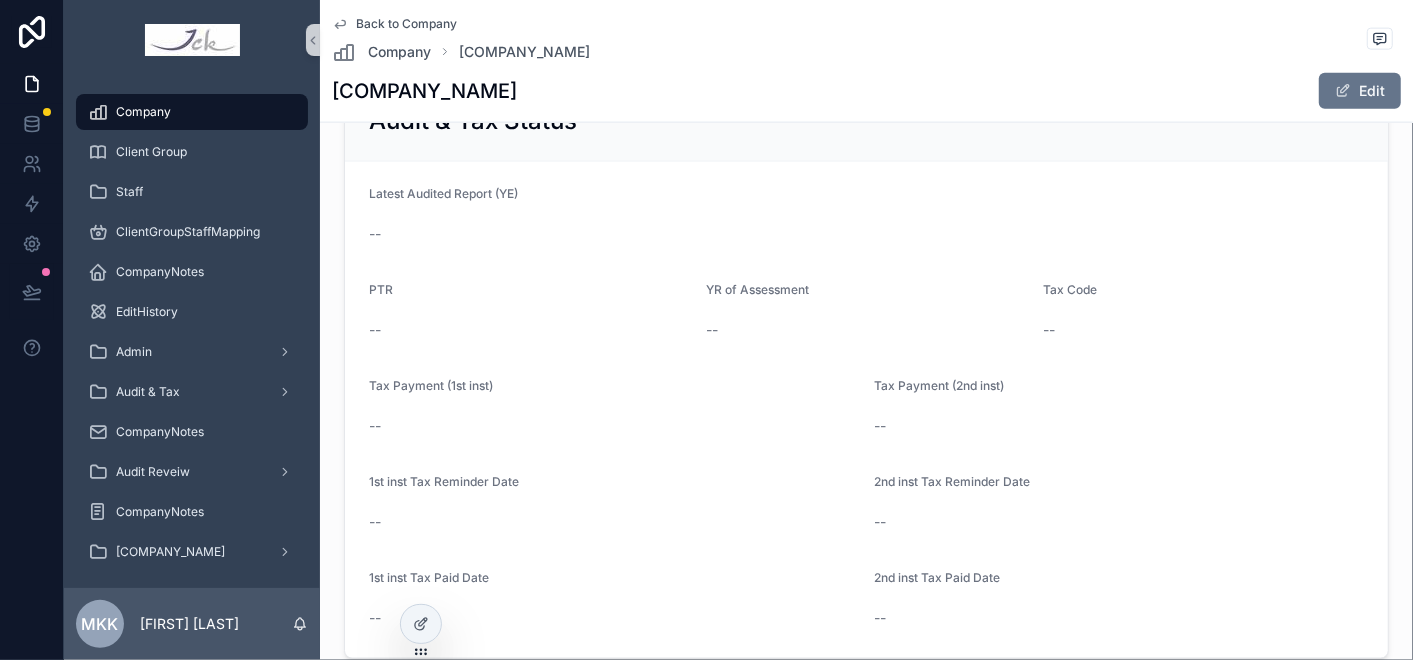click at bounding box center (1343, 91) 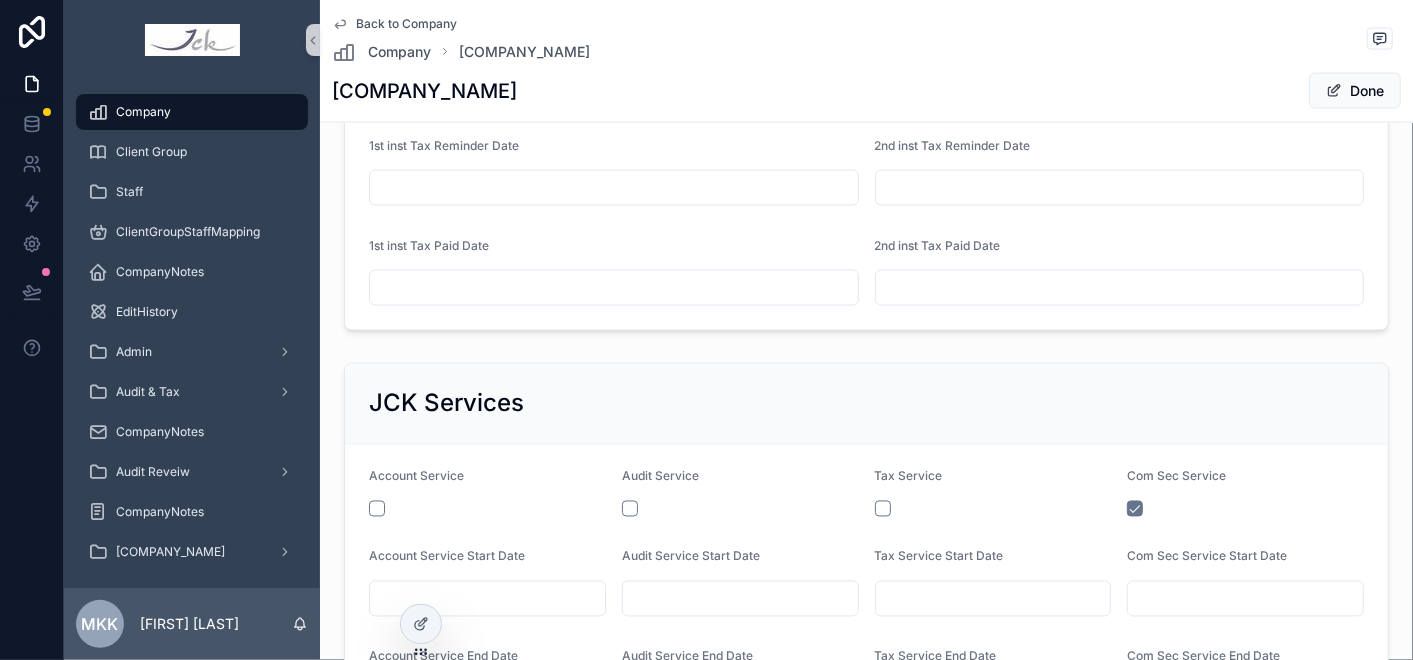 scroll, scrollTop: 2127, scrollLeft: 0, axis: vertical 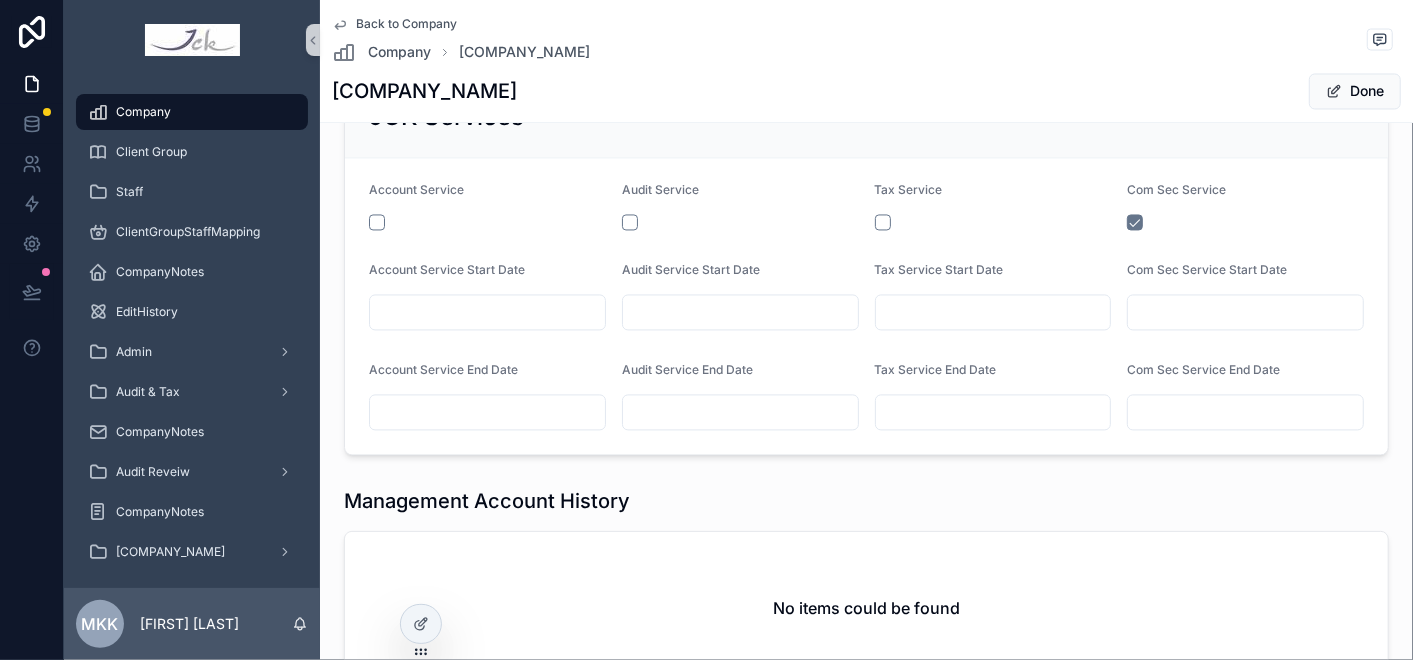 click at bounding box center [740, 222] 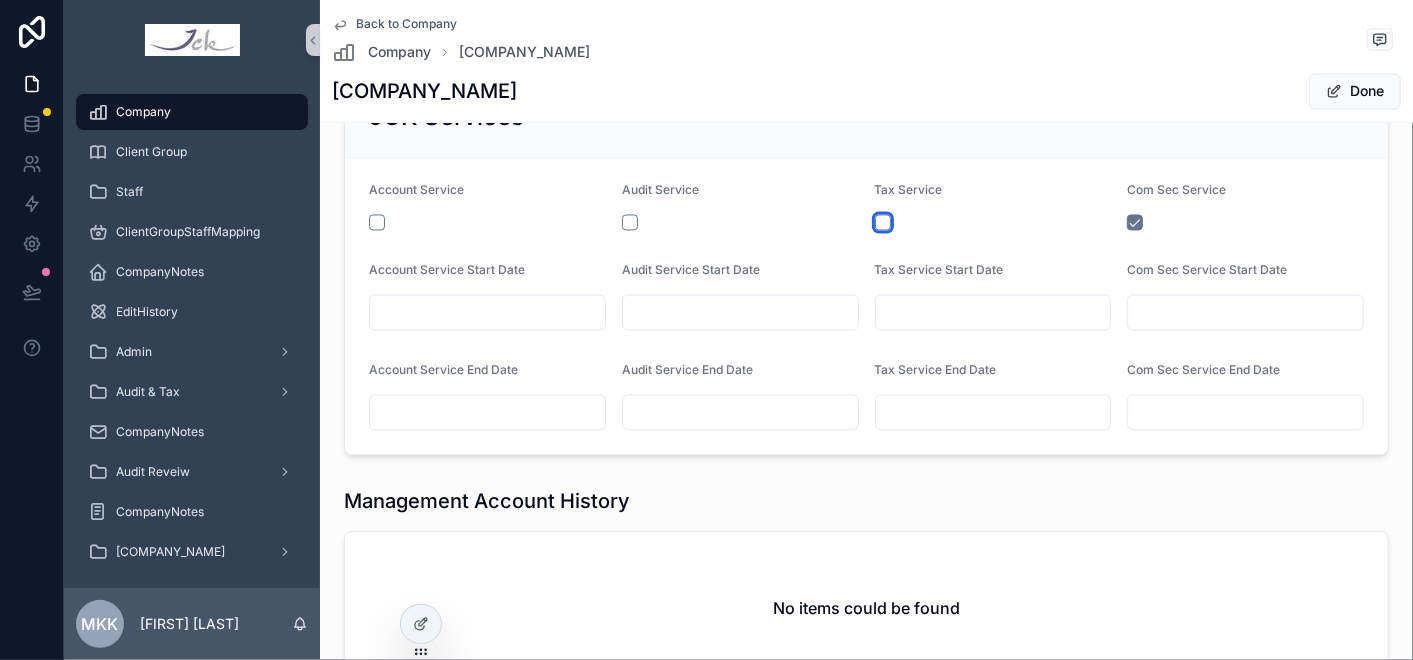 drag, startPoint x: 866, startPoint y: 211, endPoint x: 745, endPoint y: 230, distance: 122.48265 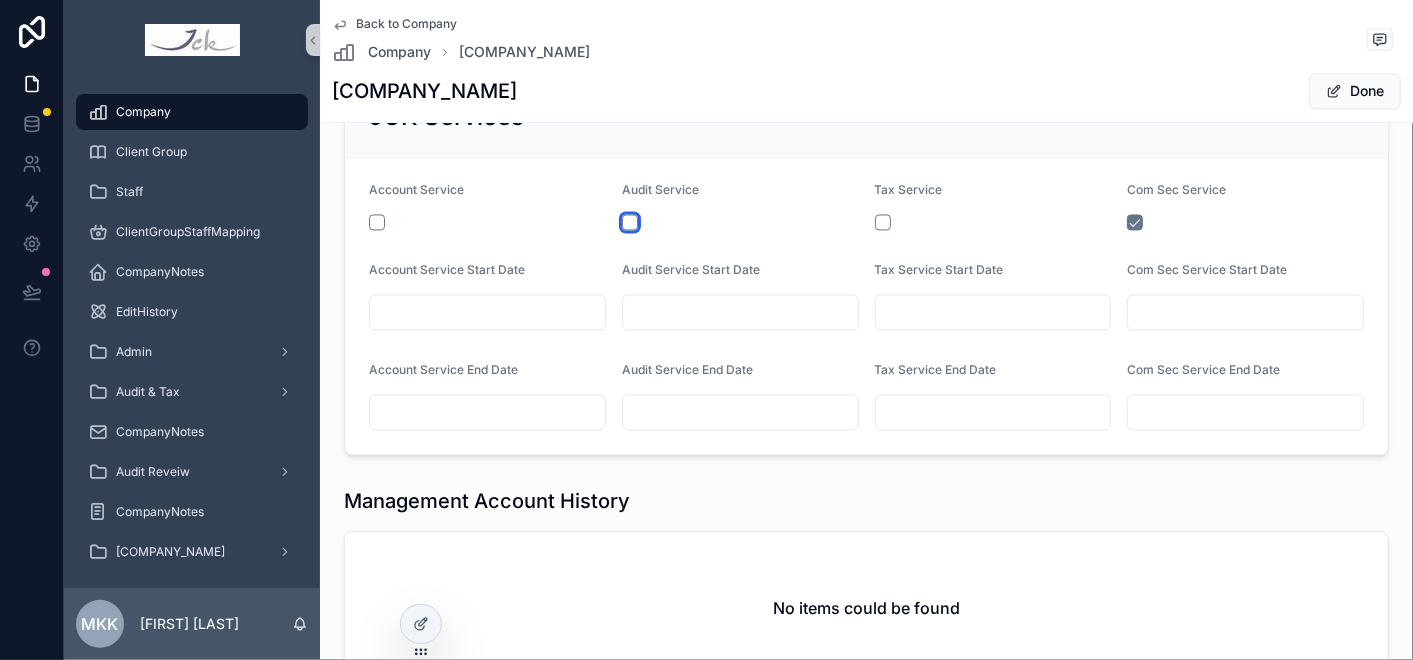 drag, startPoint x: 622, startPoint y: 211, endPoint x: 660, endPoint y: 225, distance: 40.496914 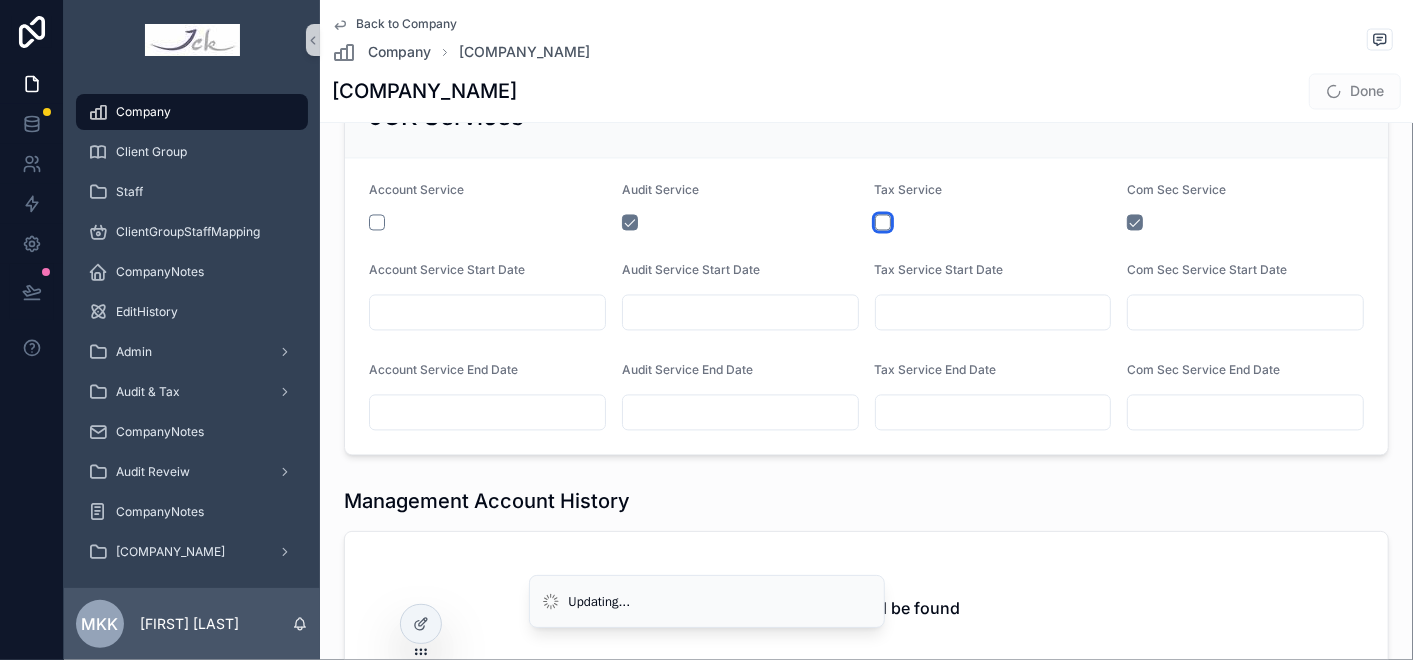drag, startPoint x: 873, startPoint y: 212, endPoint x: 880, endPoint y: 311, distance: 99.24717 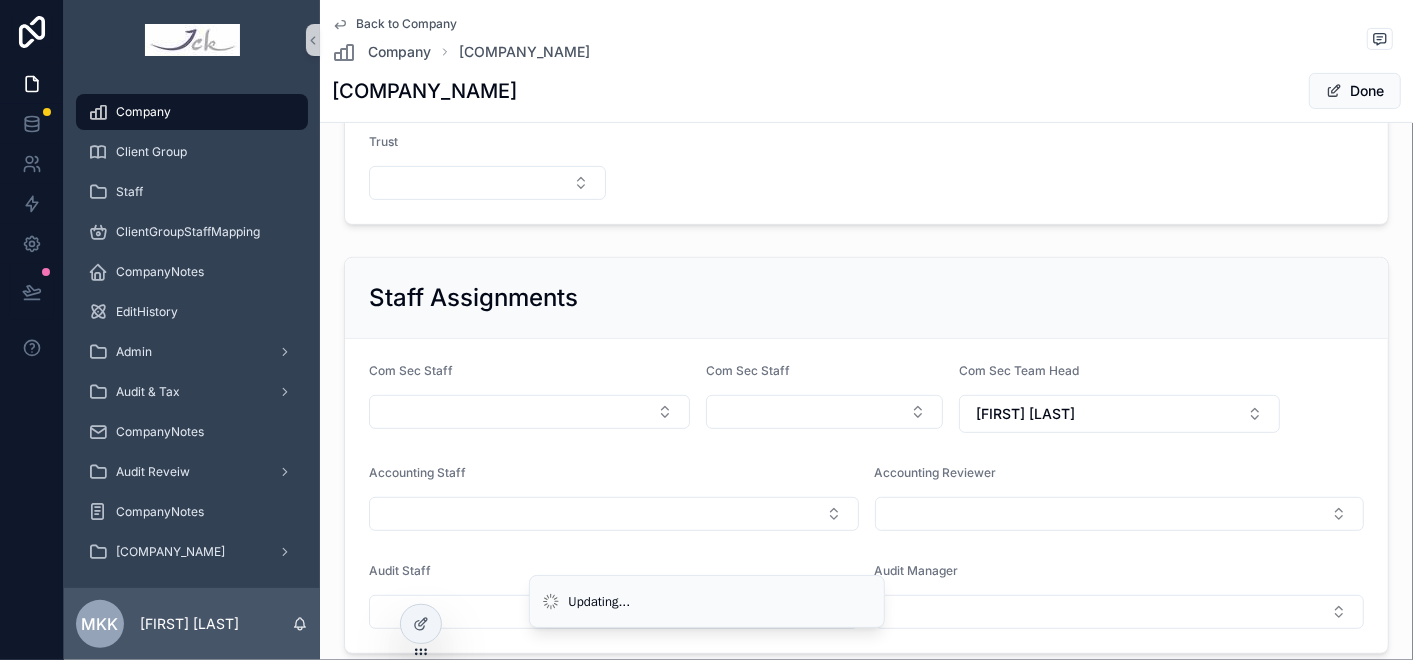 scroll, scrollTop: 555, scrollLeft: 0, axis: vertical 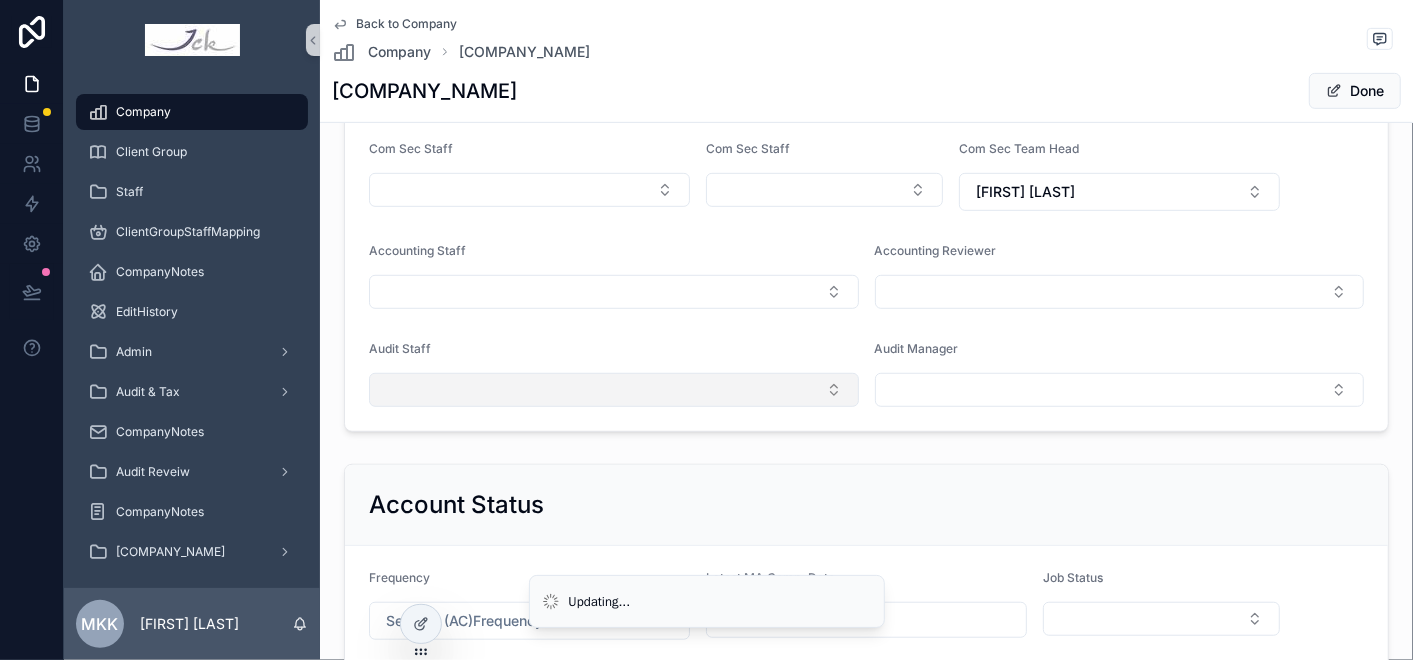 click at bounding box center (614, 390) 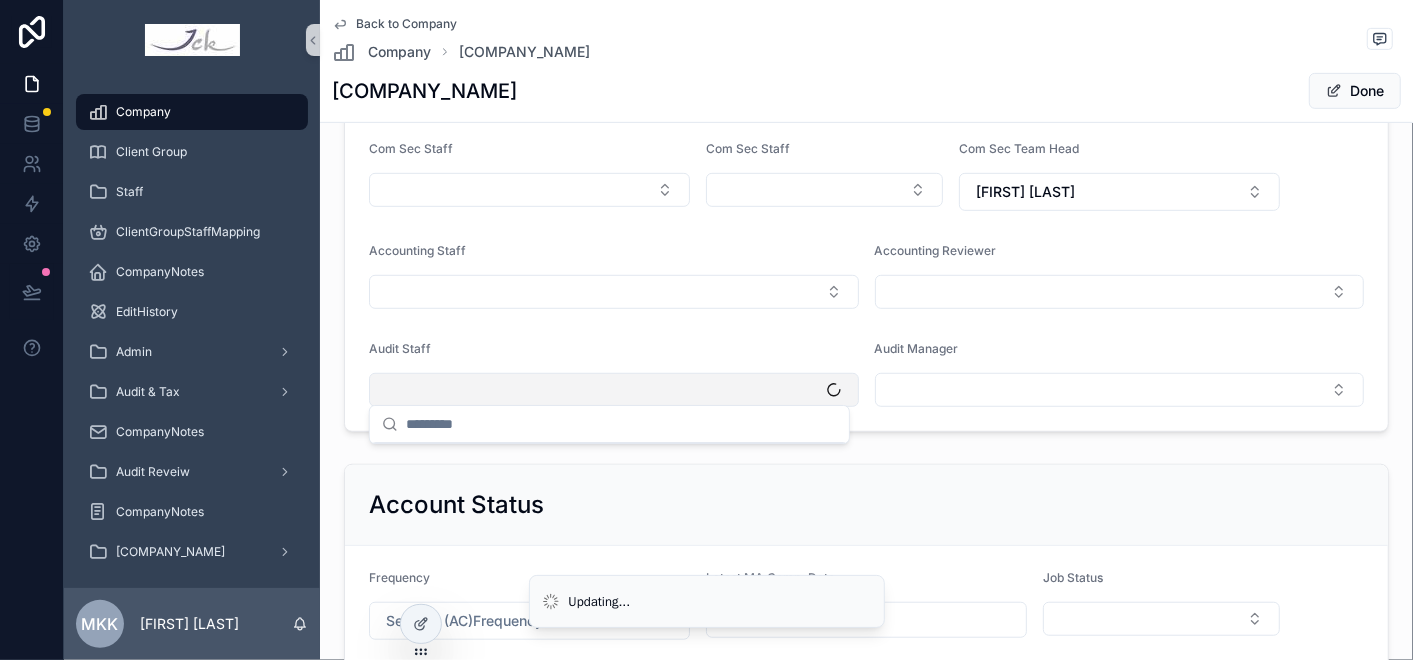 click at bounding box center [614, 390] 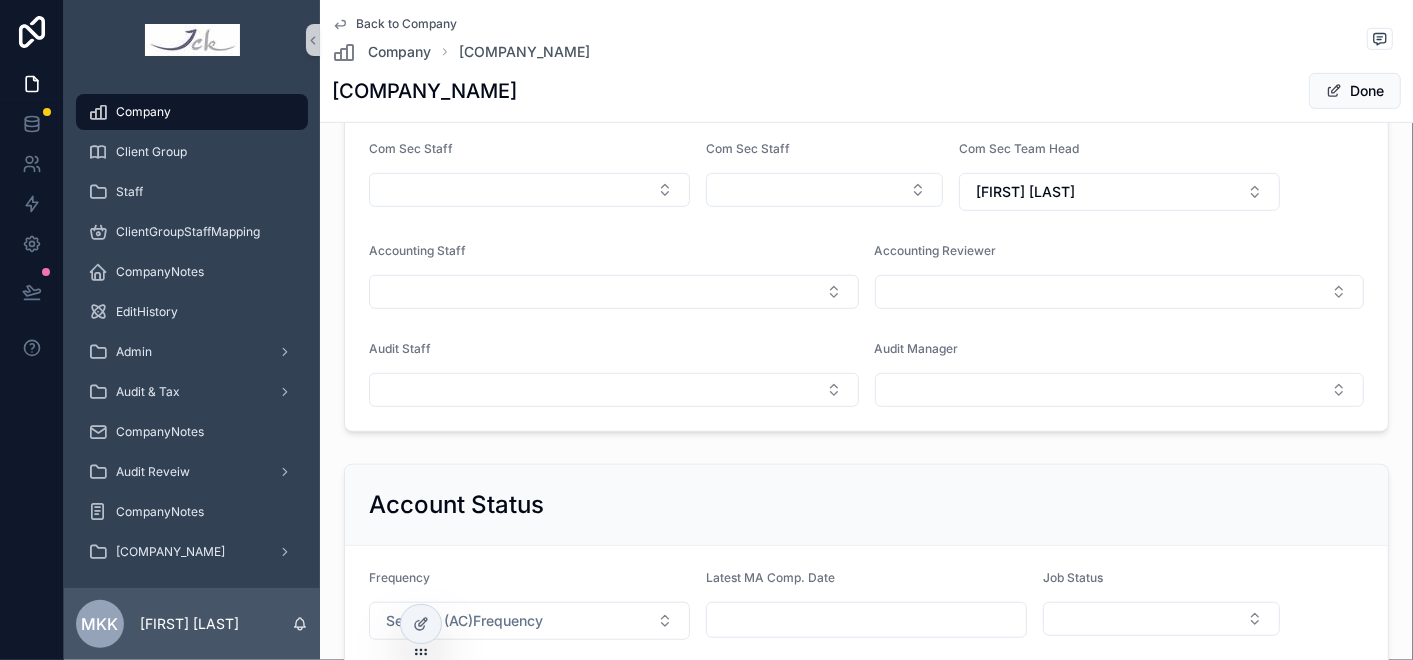 drag, startPoint x: 825, startPoint y: 382, endPoint x: 722, endPoint y: 401, distance: 104.73777 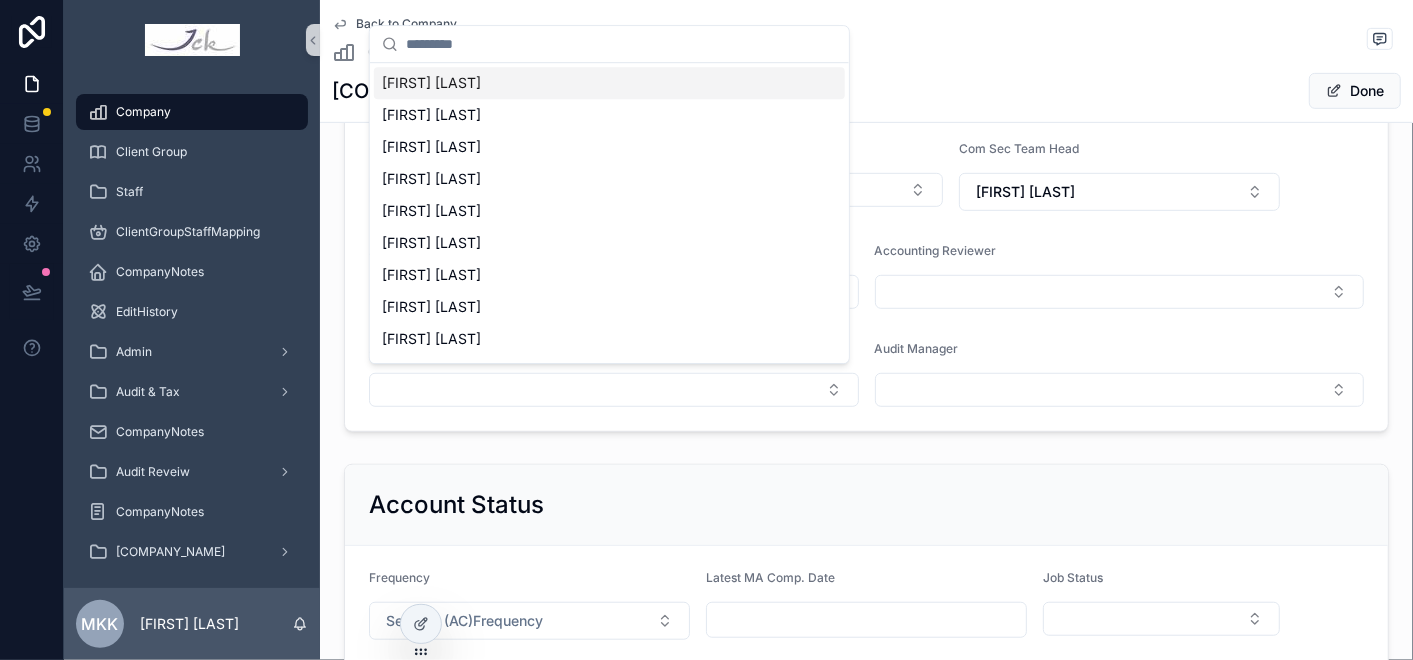 click at bounding box center [621, 44] 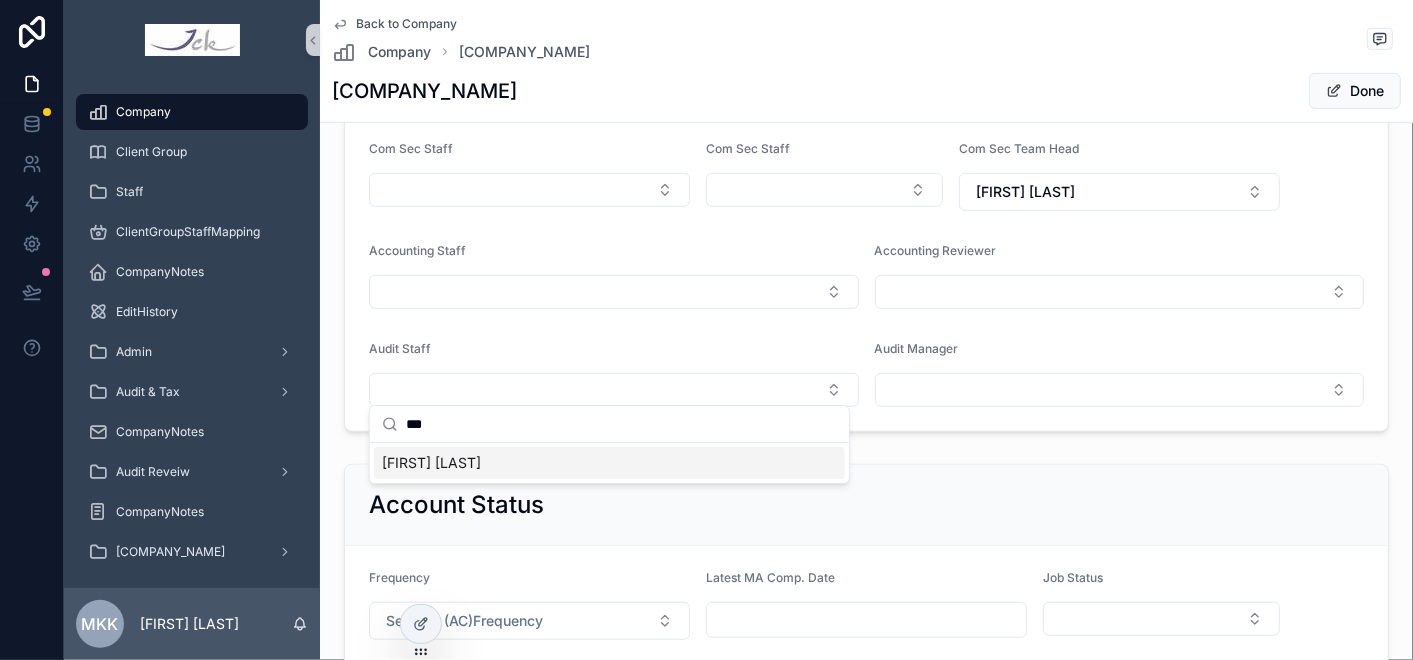 type on "***" 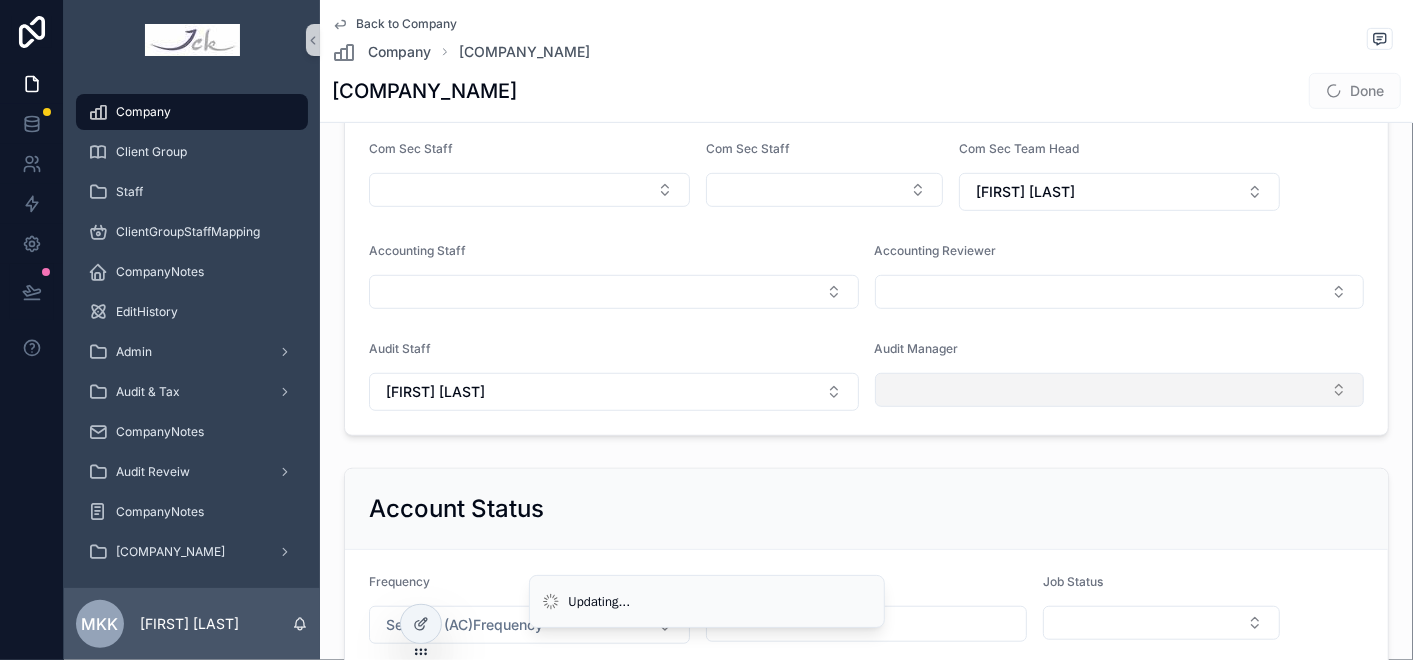 drag, startPoint x: 969, startPoint y: 380, endPoint x: 975, endPoint y: 393, distance: 14.3178215 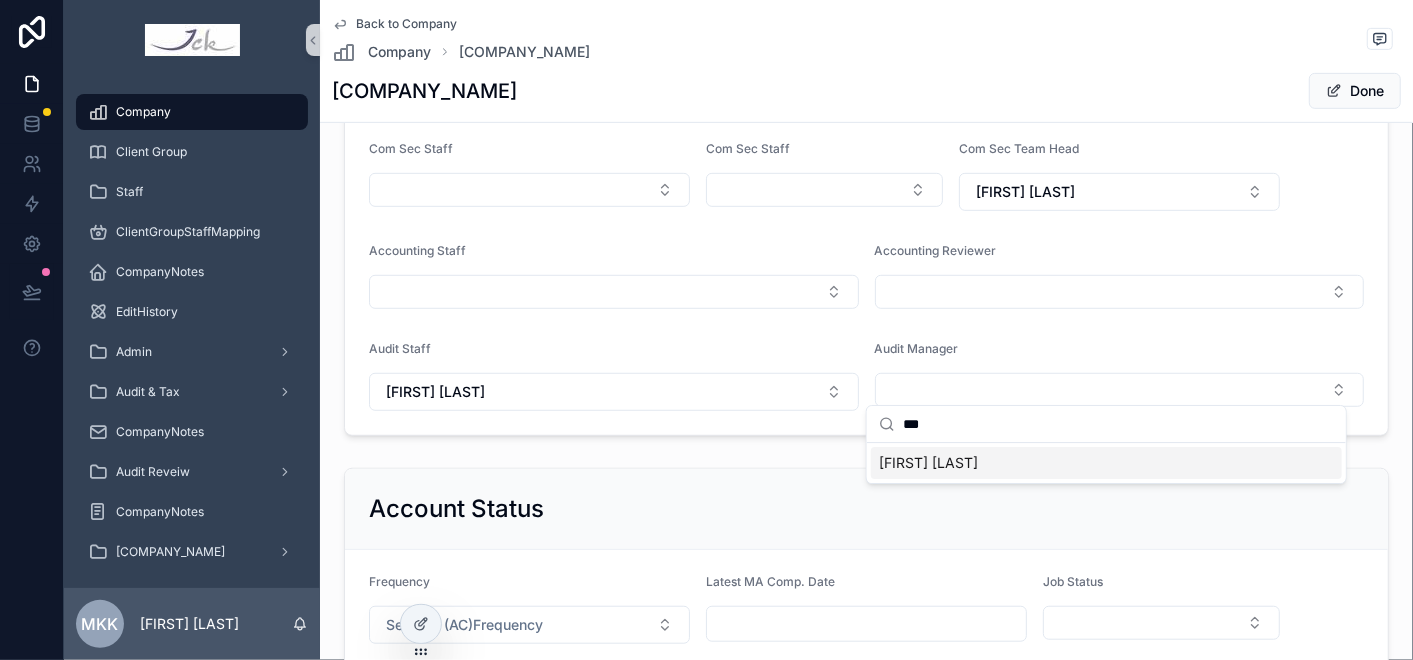 type on "***" 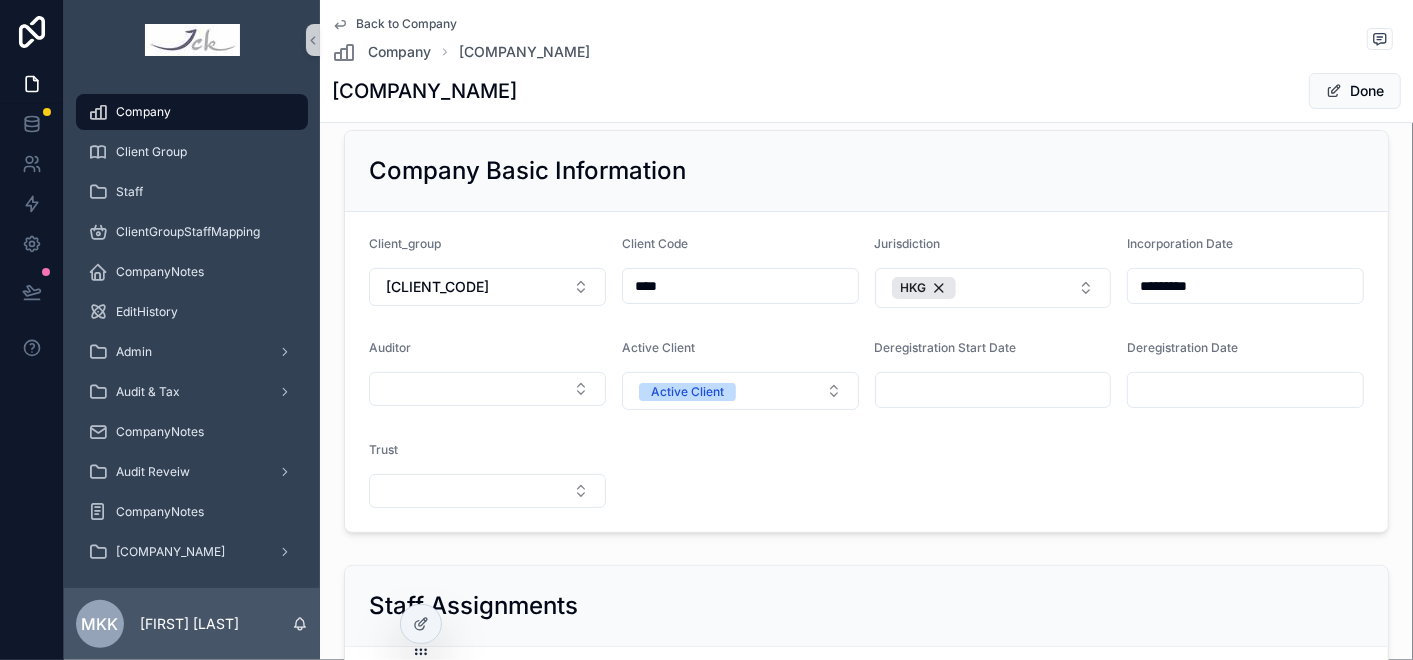 scroll, scrollTop: 0, scrollLeft: 0, axis: both 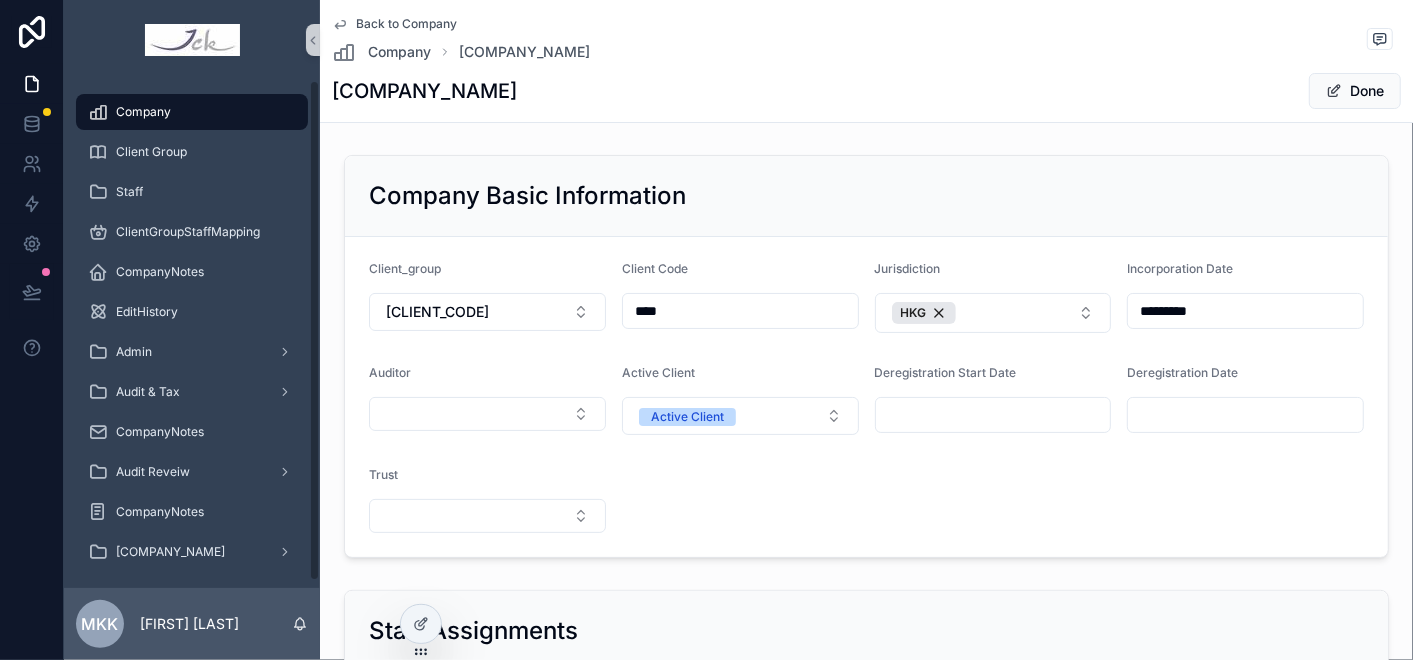 click on "Company" at bounding box center [192, 112] 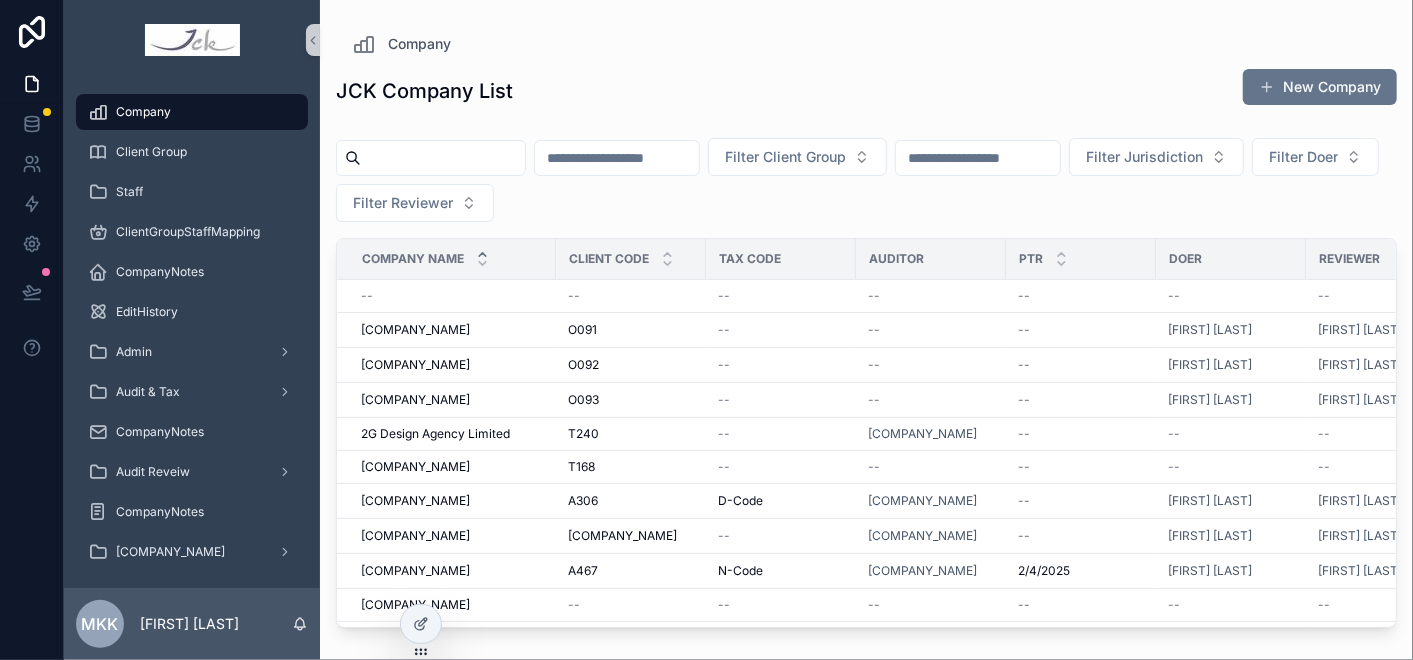 click at bounding box center (443, 158) 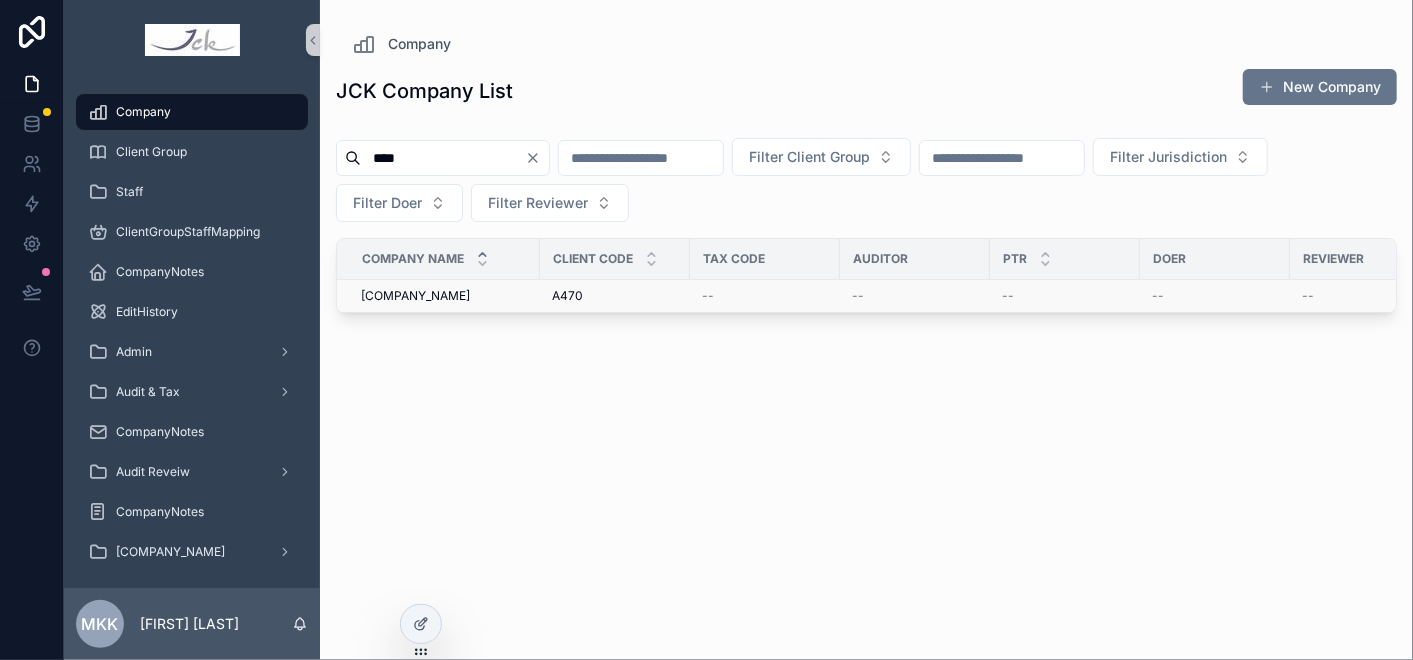 type on "****" 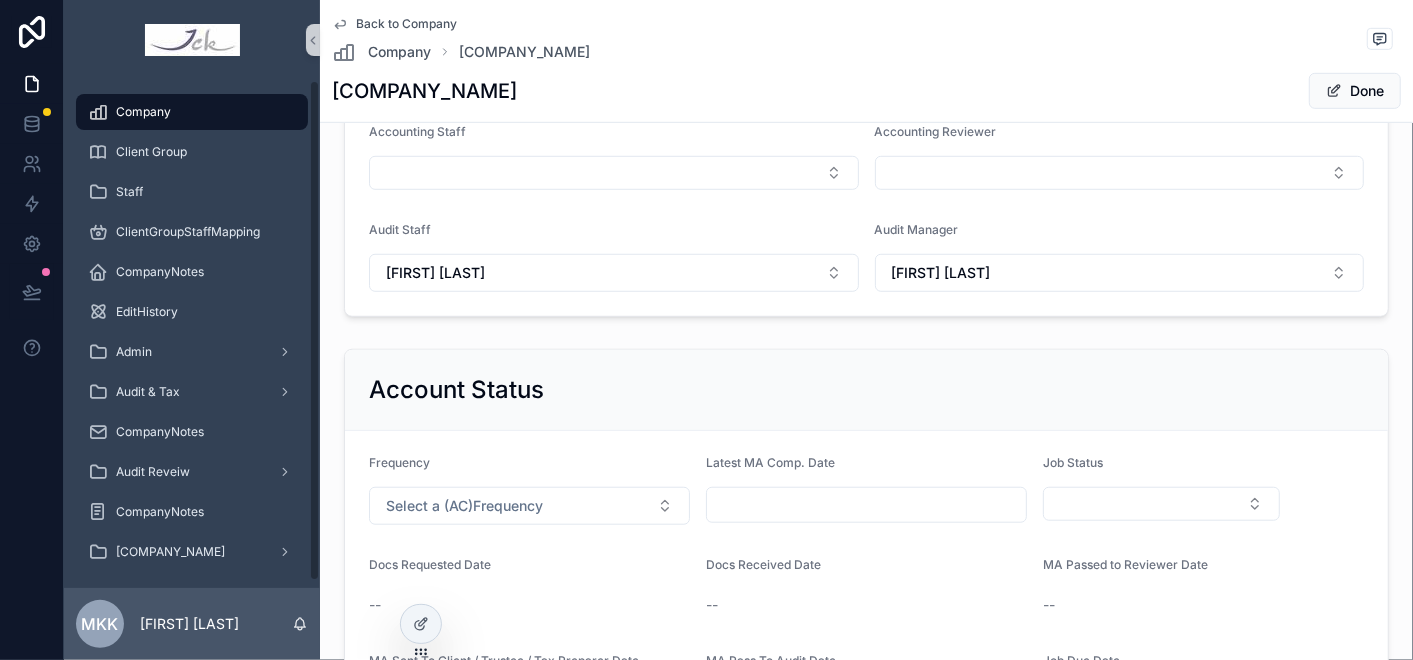 scroll, scrollTop: 666, scrollLeft: 0, axis: vertical 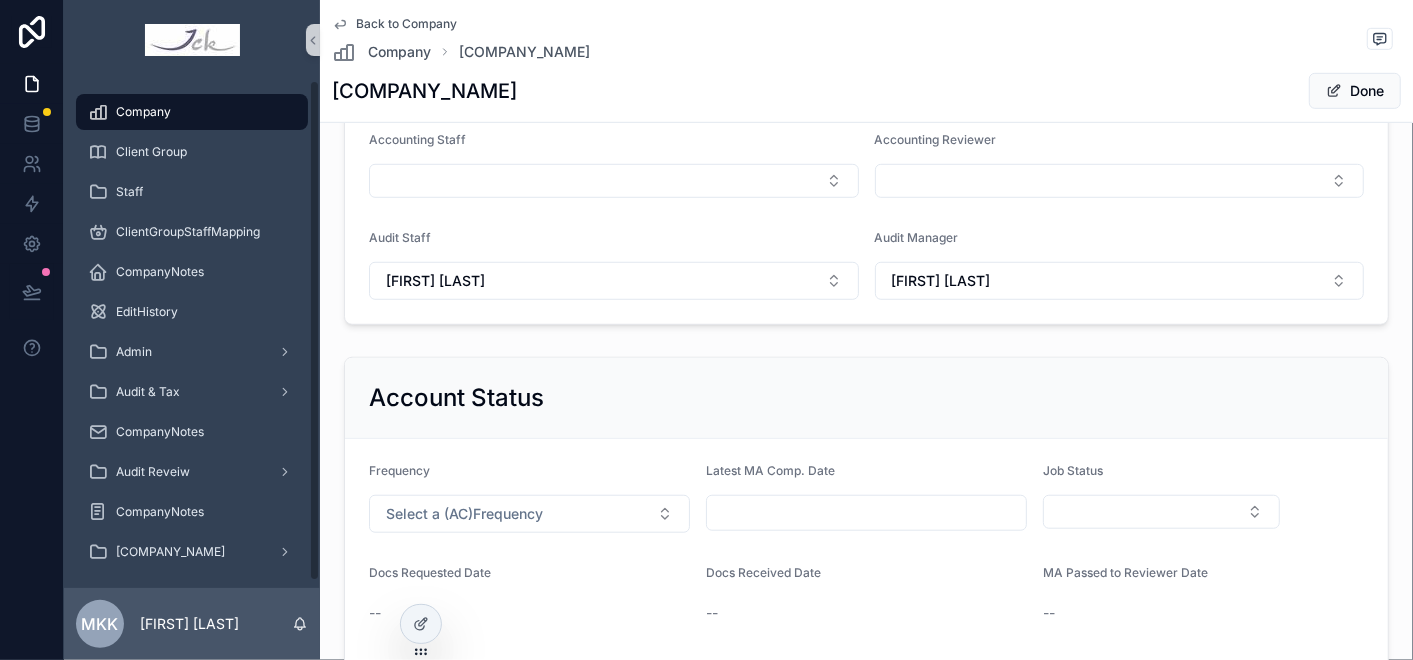 click on "Company" at bounding box center (143, 112) 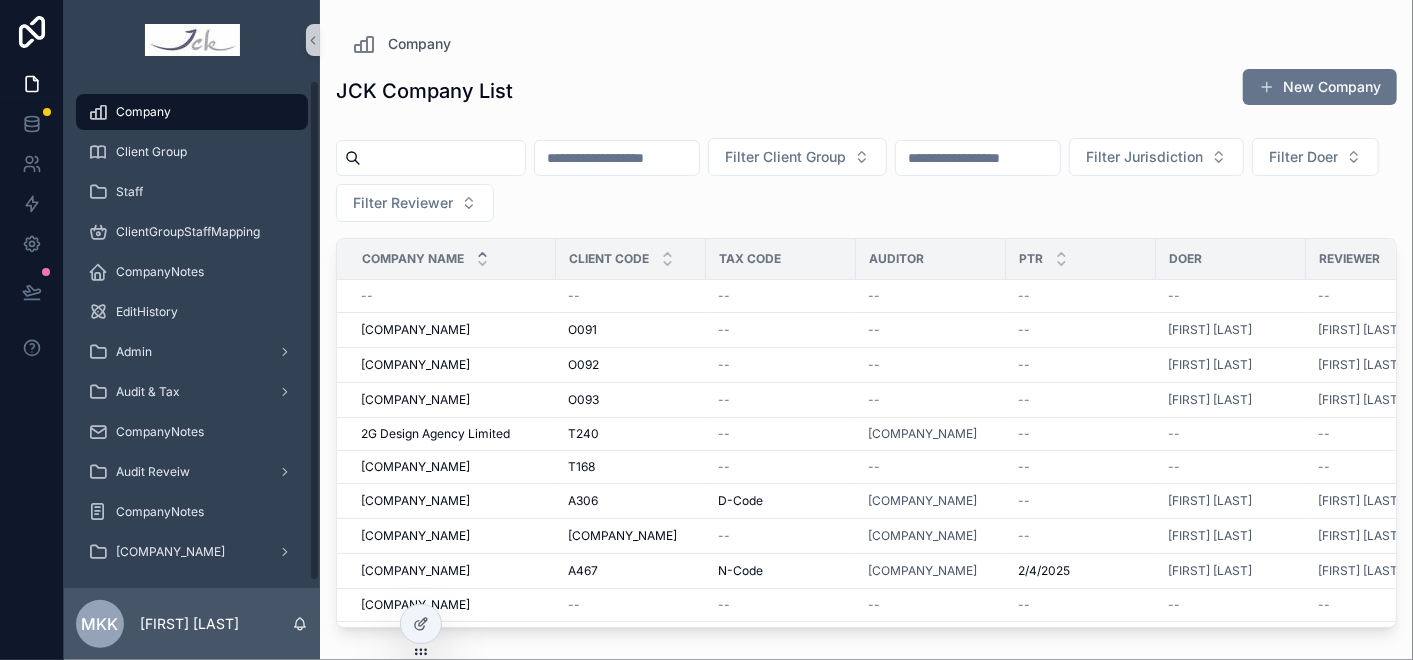 scroll, scrollTop: 0, scrollLeft: 0, axis: both 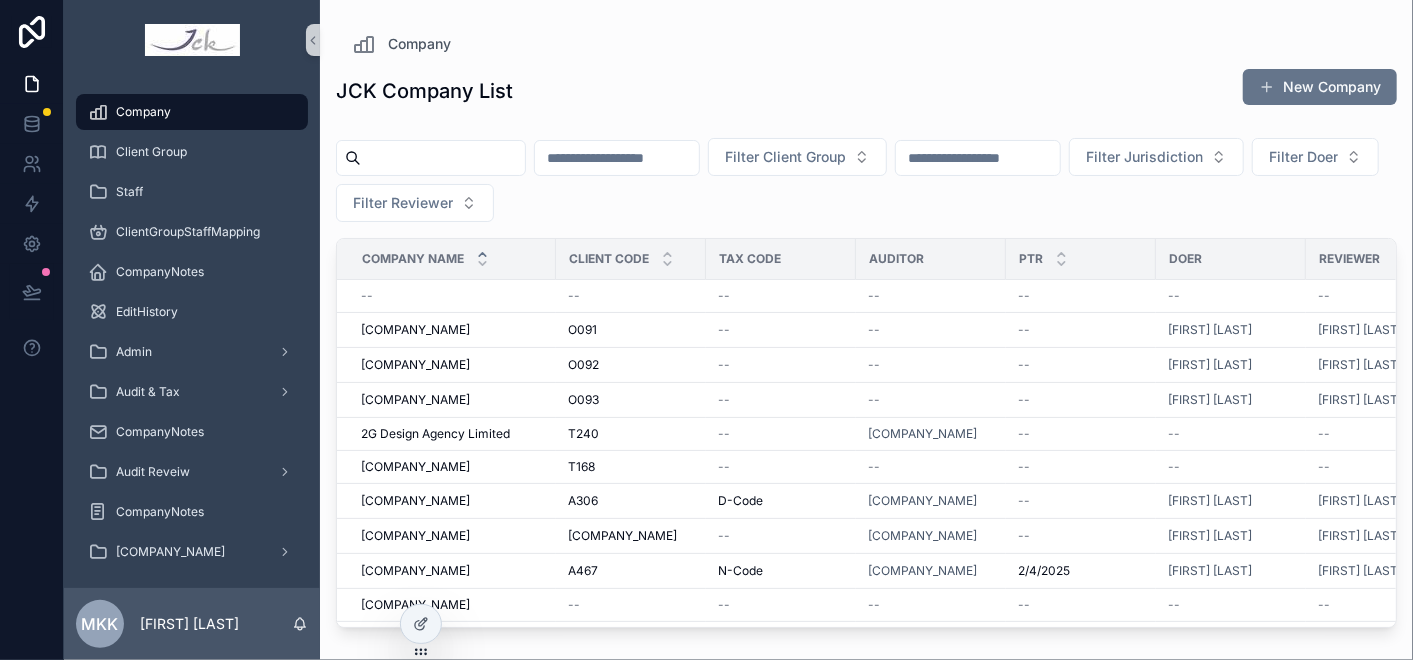 click at bounding box center (443, 158) 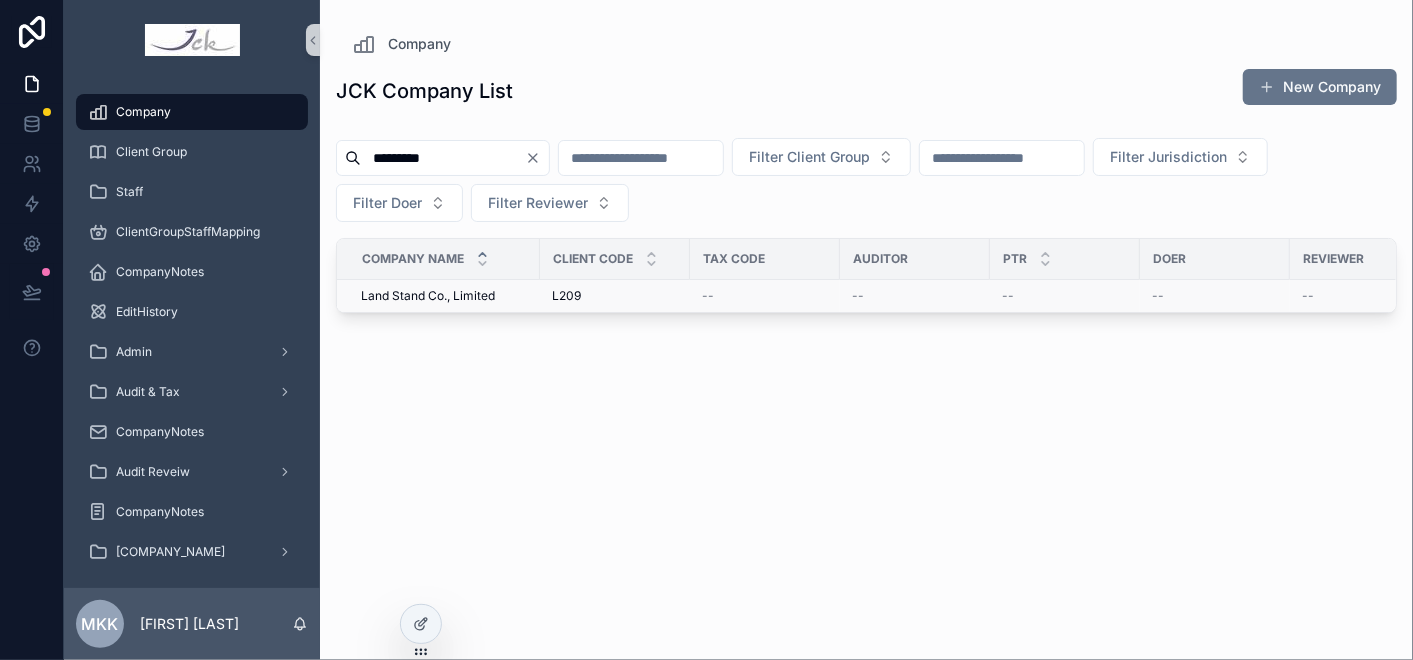 type on "*********" 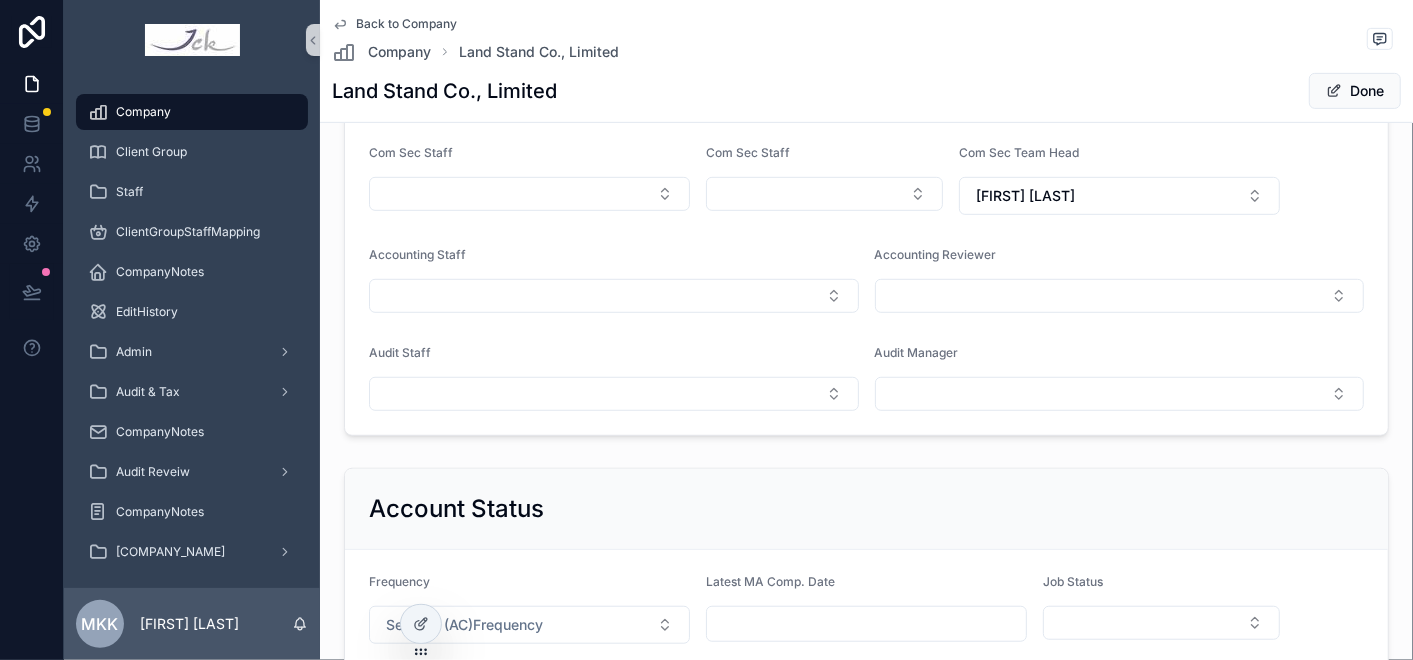 scroll, scrollTop: 555, scrollLeft: 0, axis: vertical 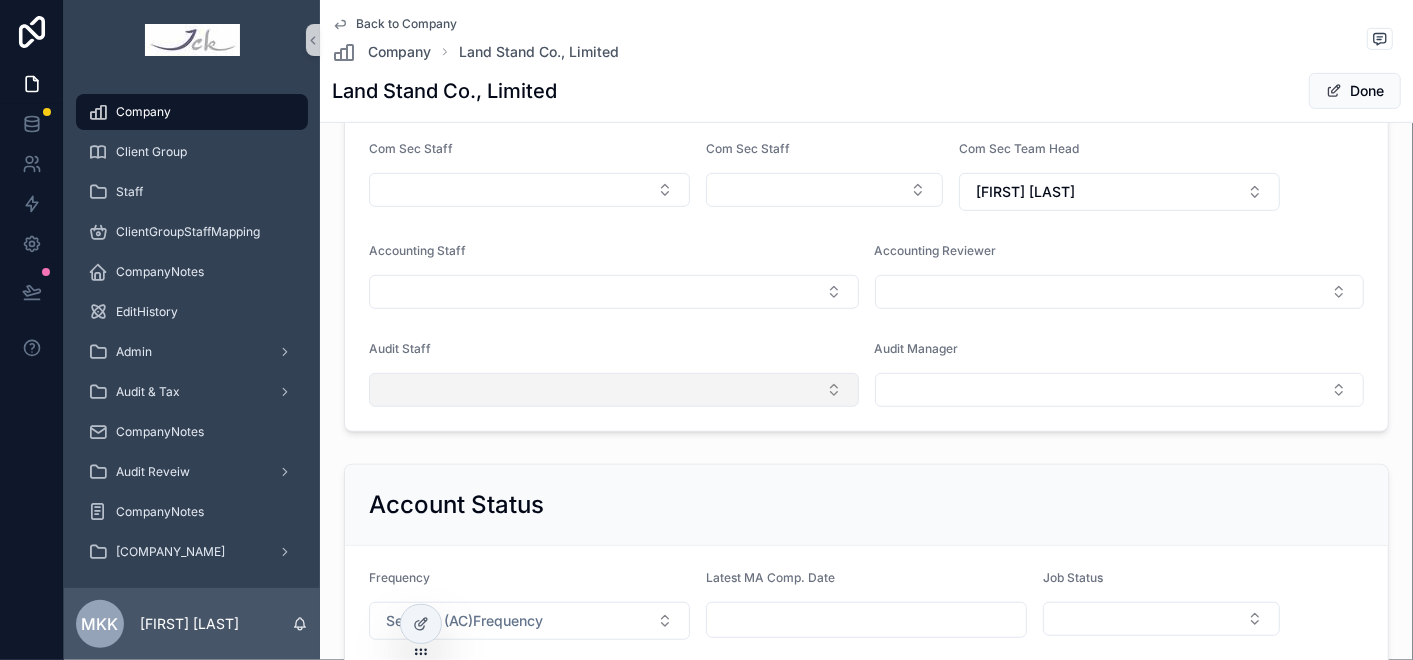 click at bounding box center [614, 390] 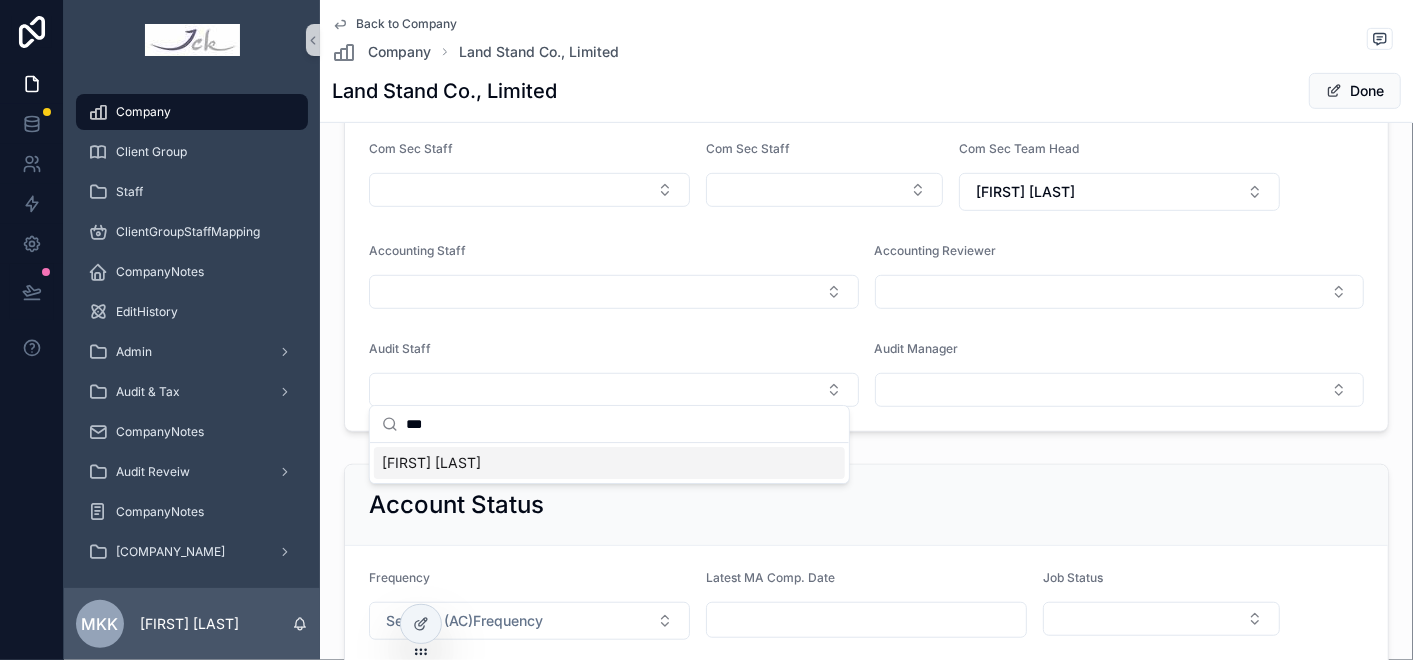 type on "***" 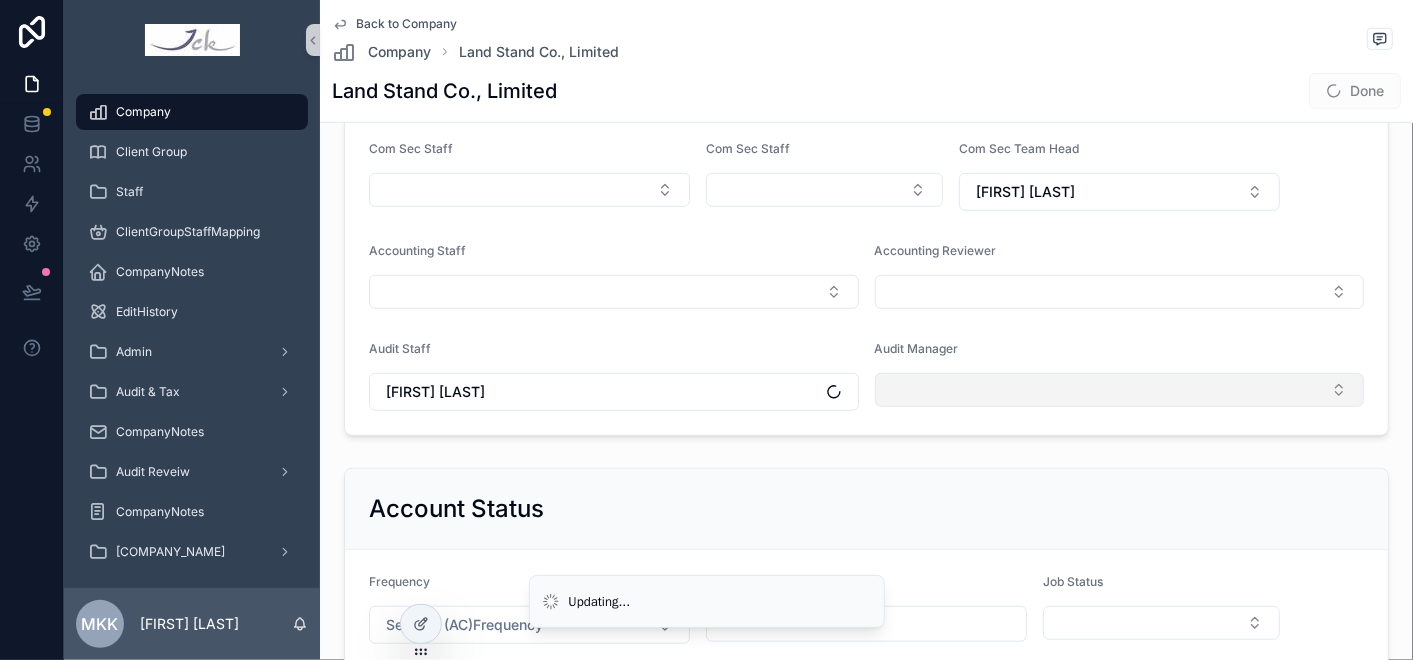 click at bounding box center [1120, 390] 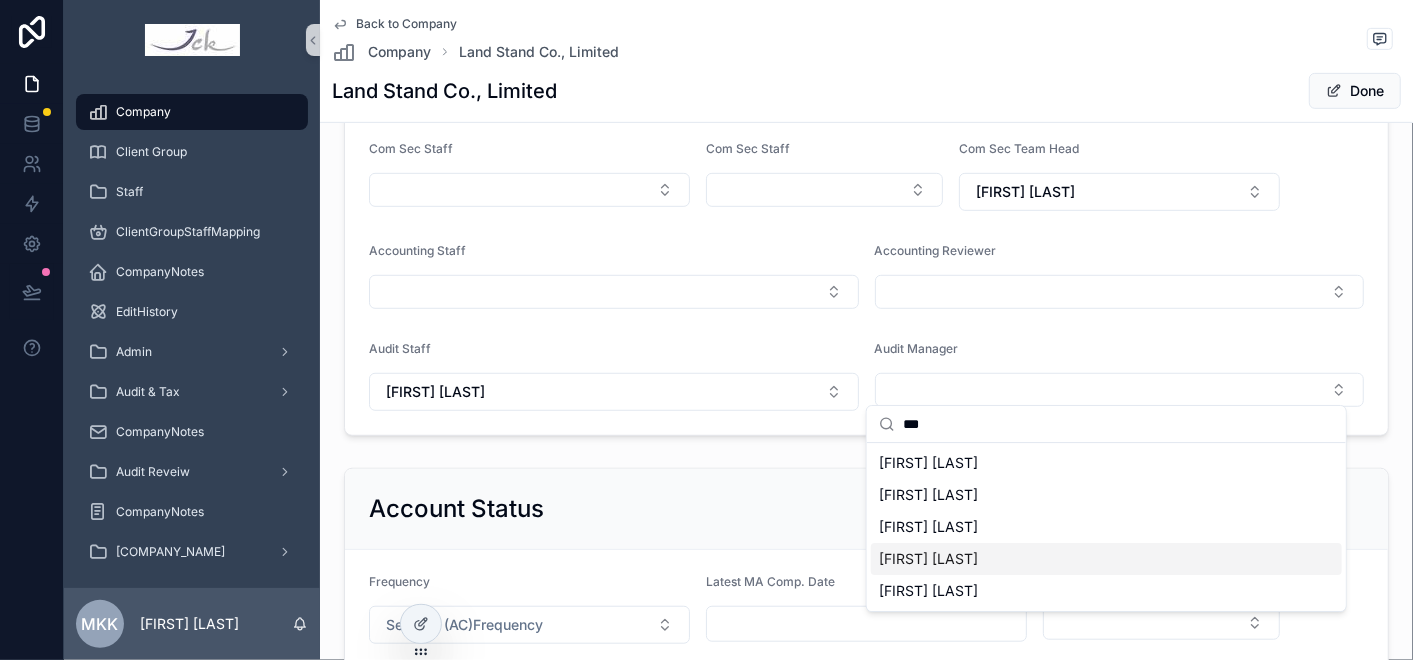type on "***" 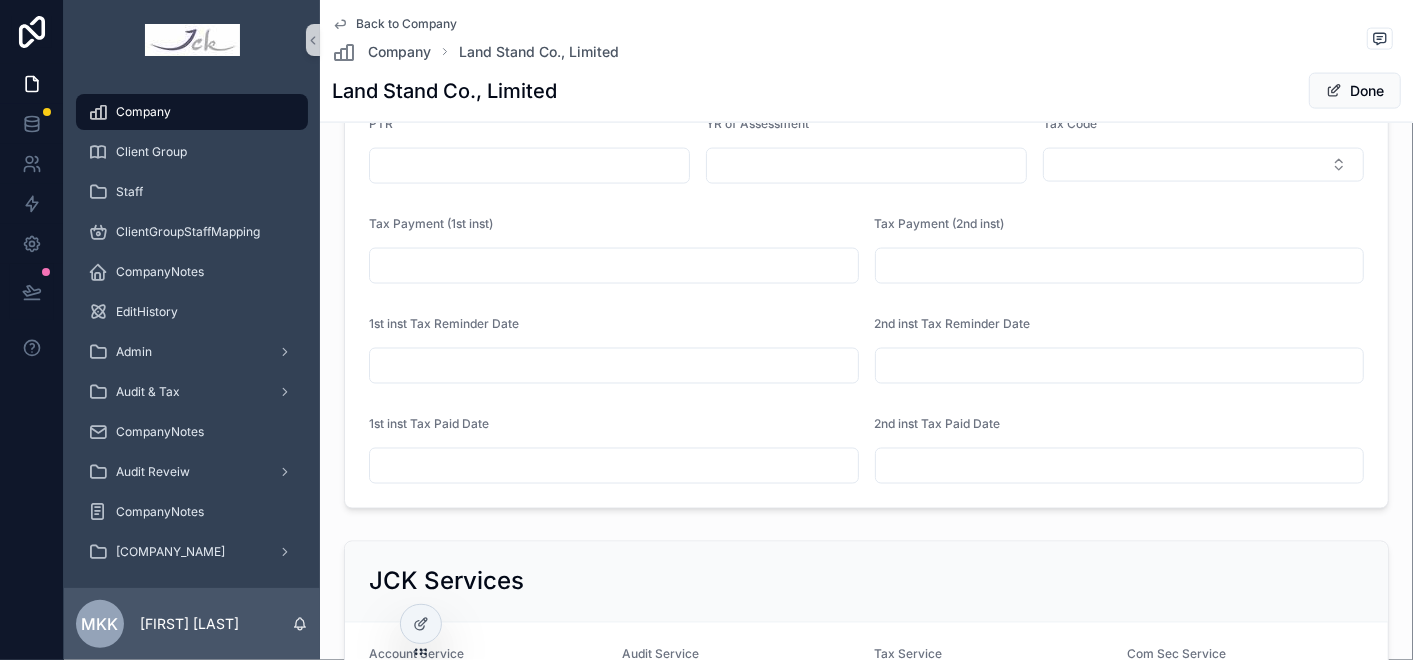scroll, scrollTop: 2000, scrollLeft: 0, axis: vertical 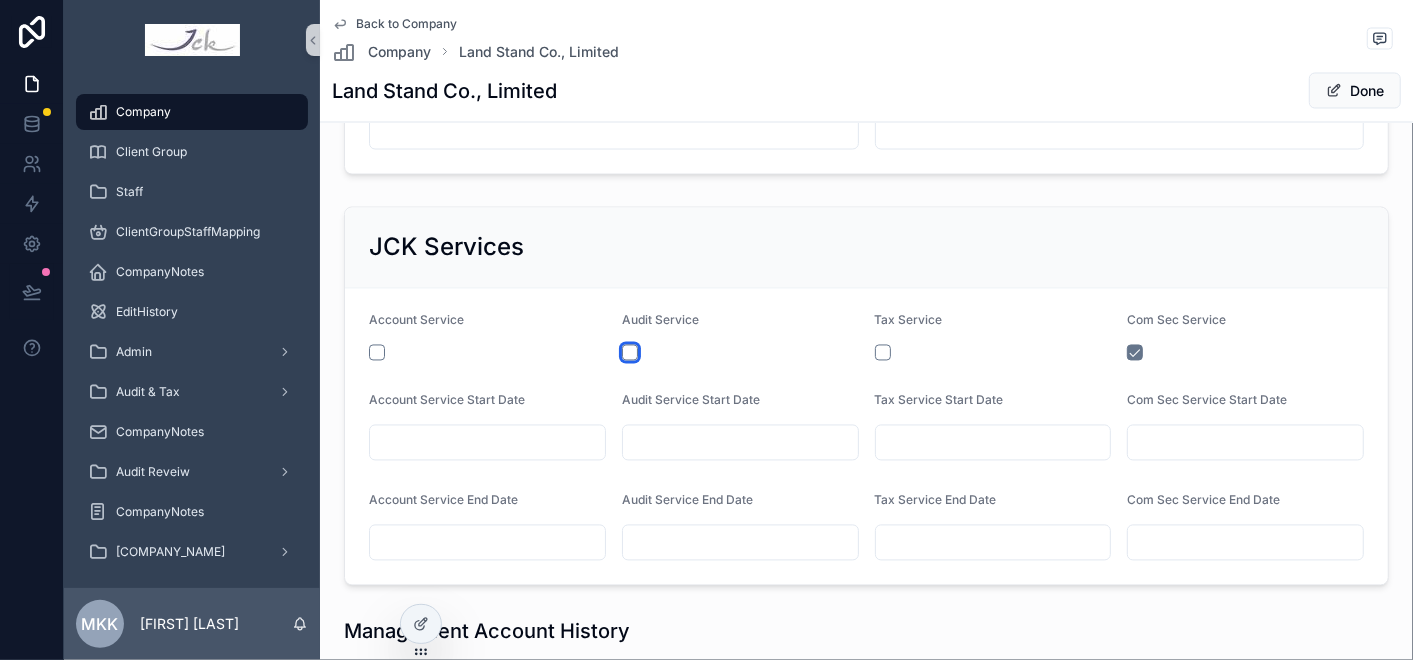 click at bounding box center (630, 353) 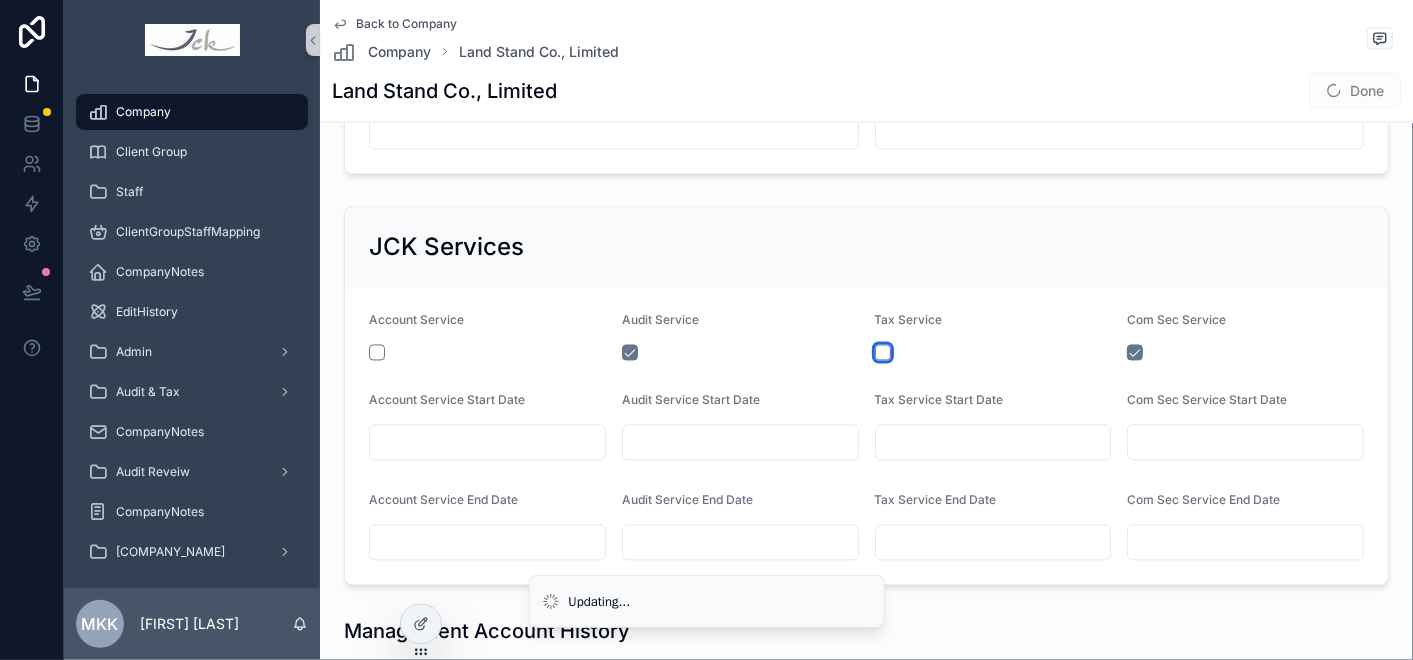click at bounding box center [883, 353] 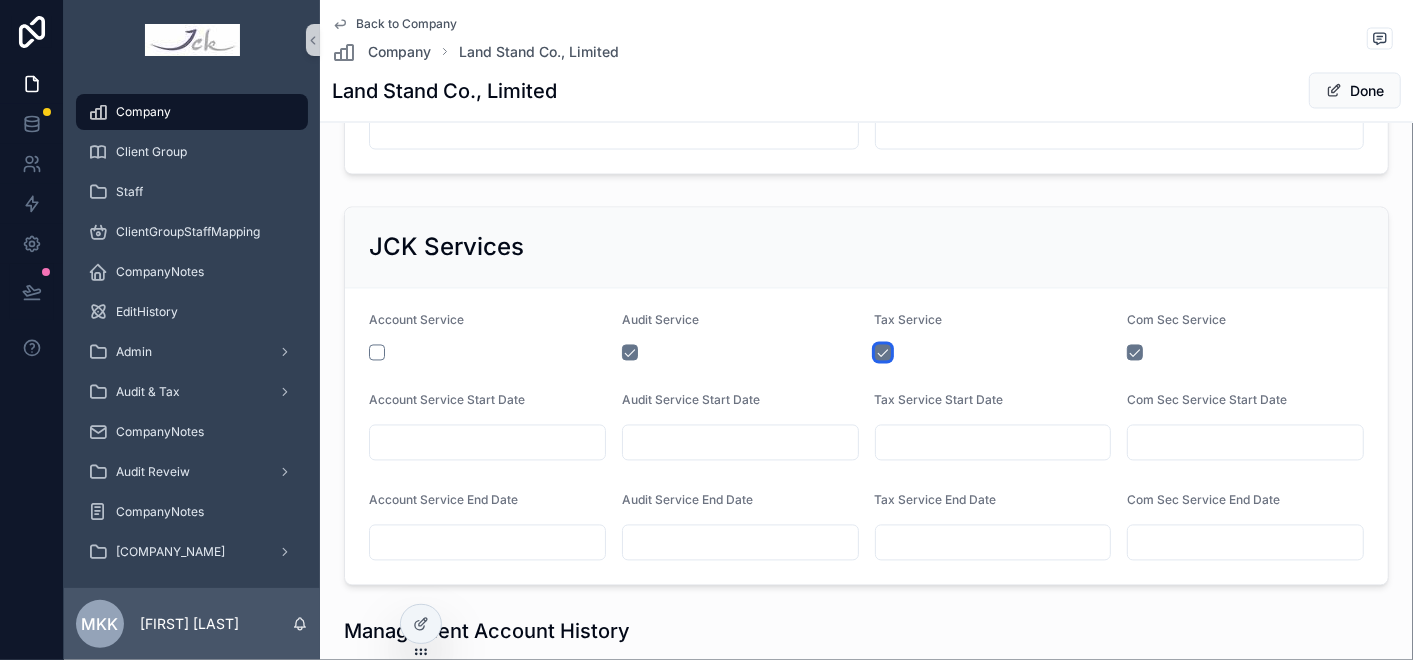 scroll, scrollTop: 2222, scrollLeft: 0, axis: vertical 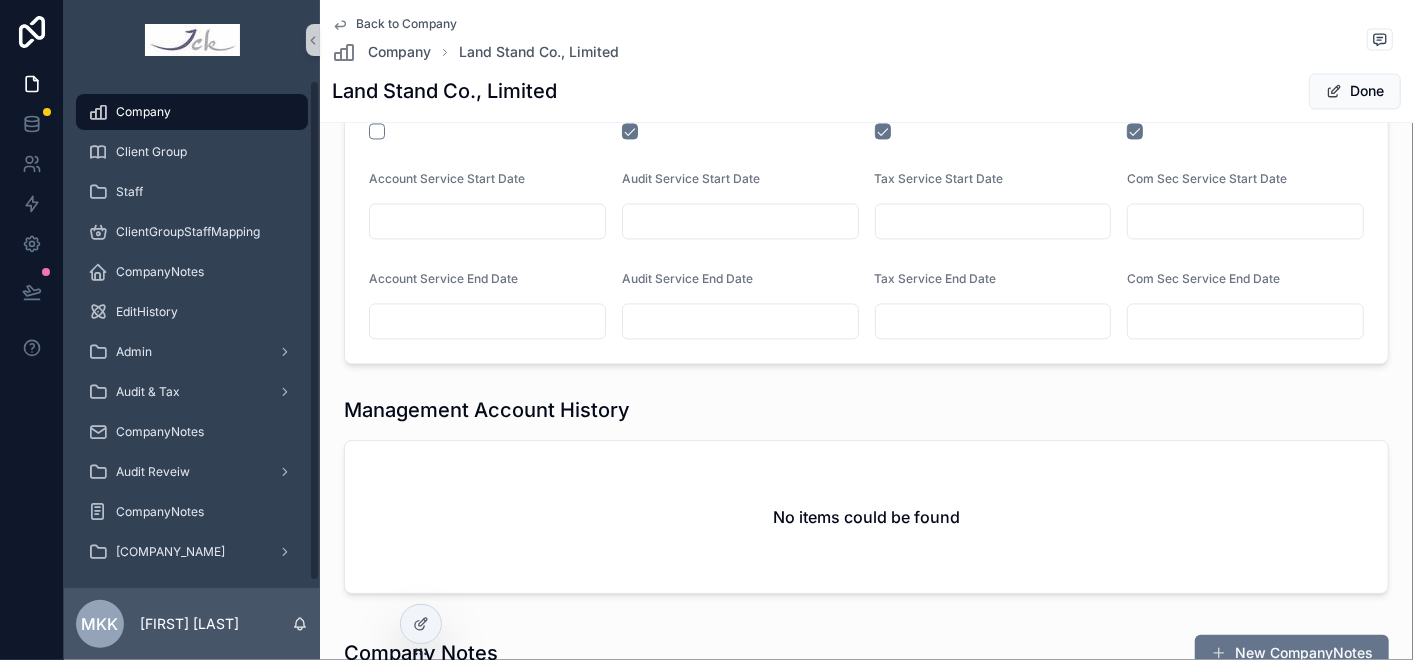 click on "Company" at bounding box center (143, 112) 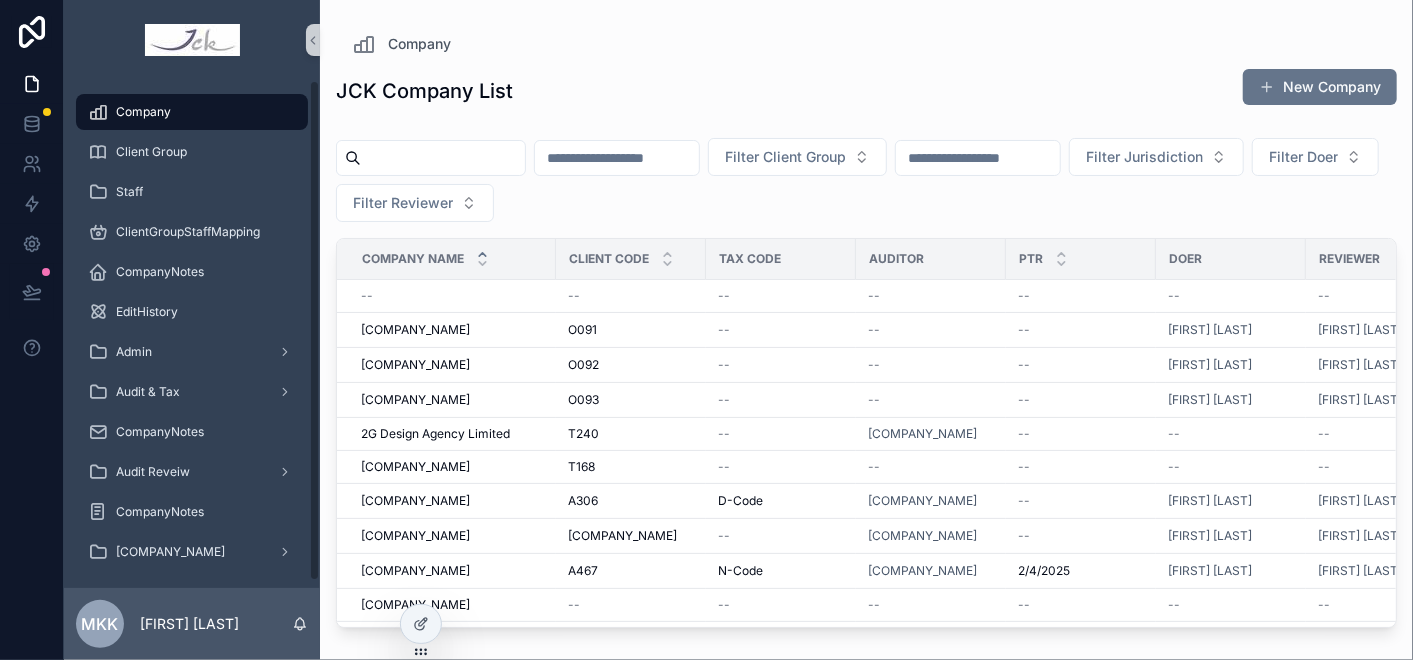 scroll, scrollTop: 0, scrollLeft: 0, axis: both 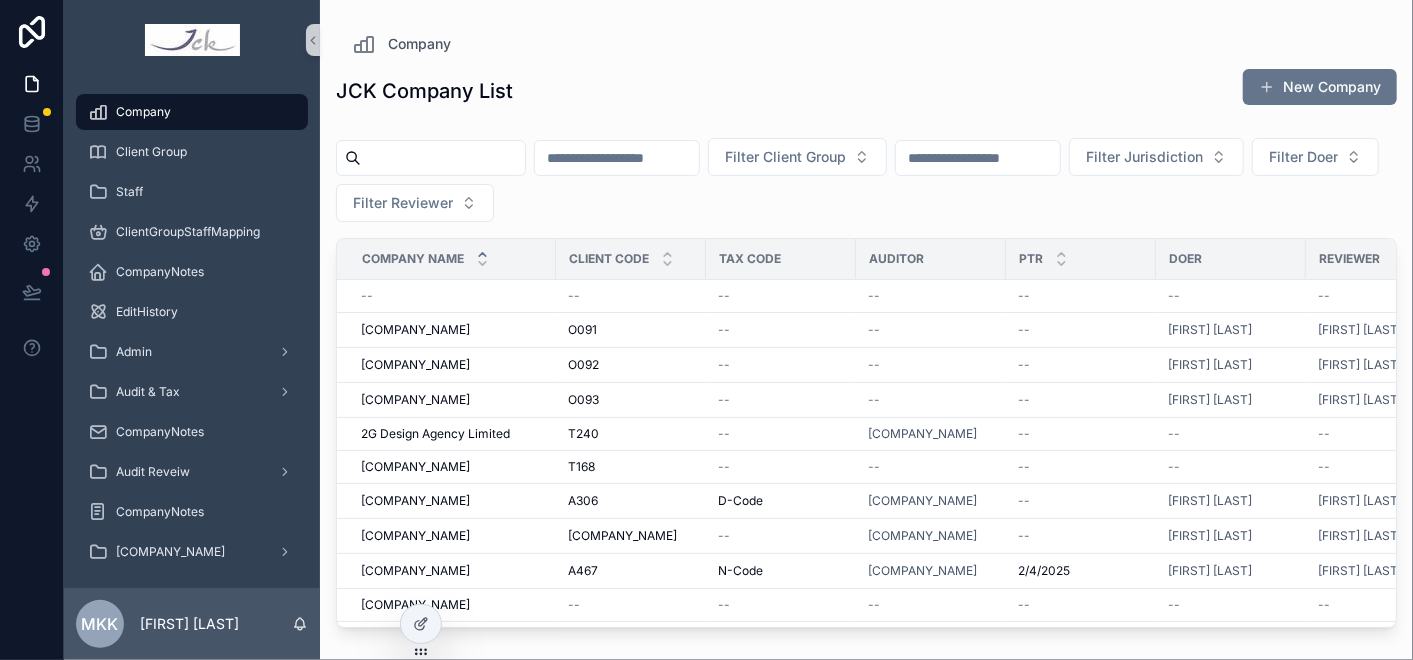 click at bounding box center (443, 158) 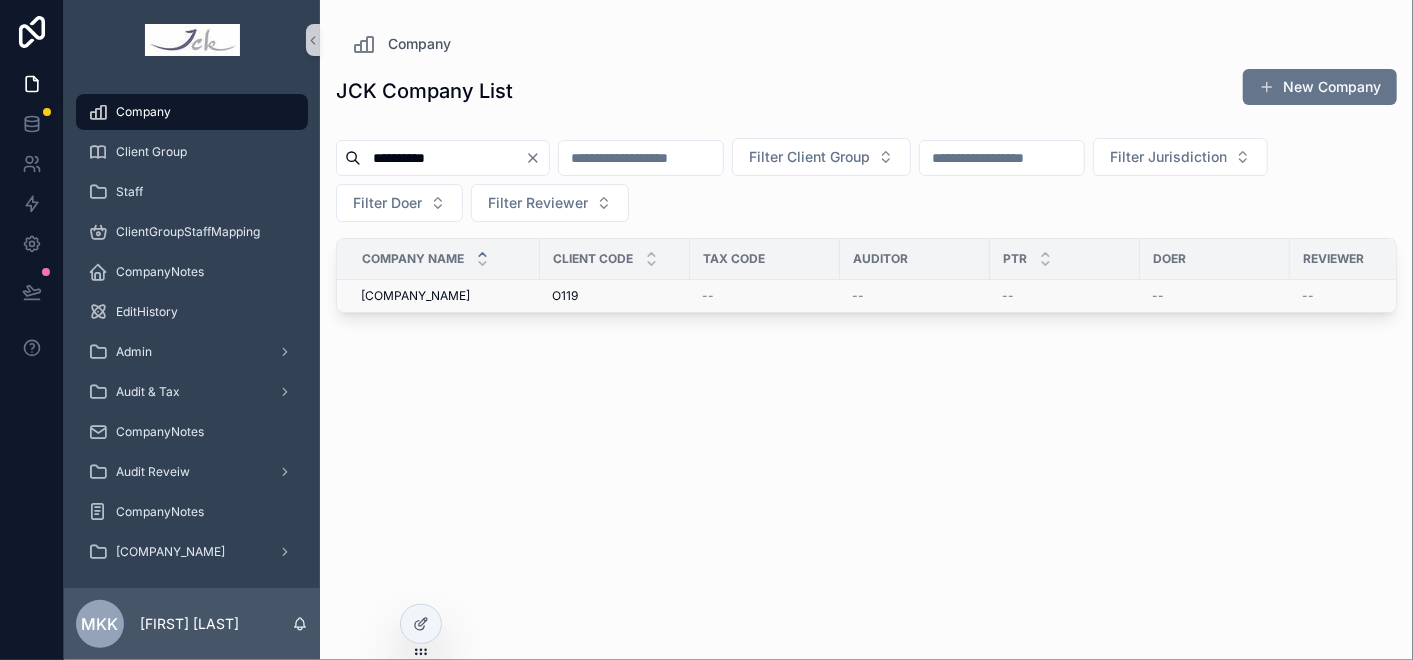 type on "**********" 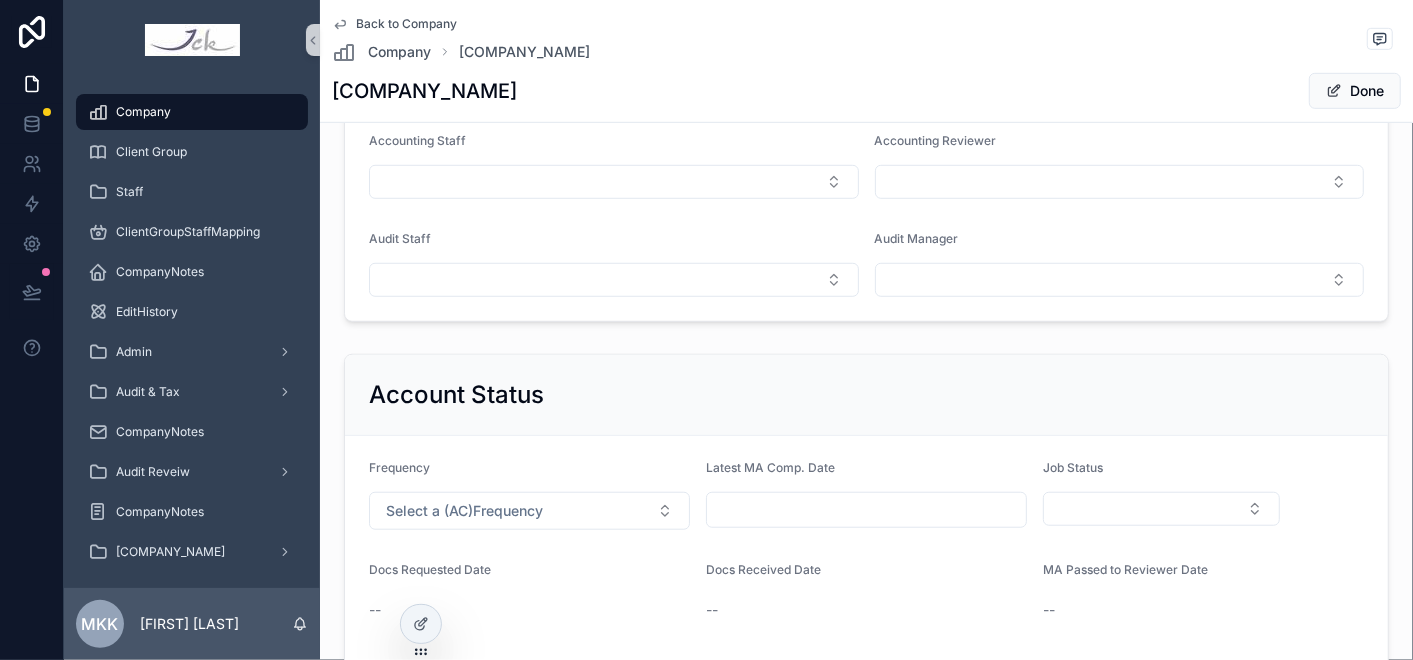 scroll, scrollTop: 666, scrollLeft: 0, axis: vertical 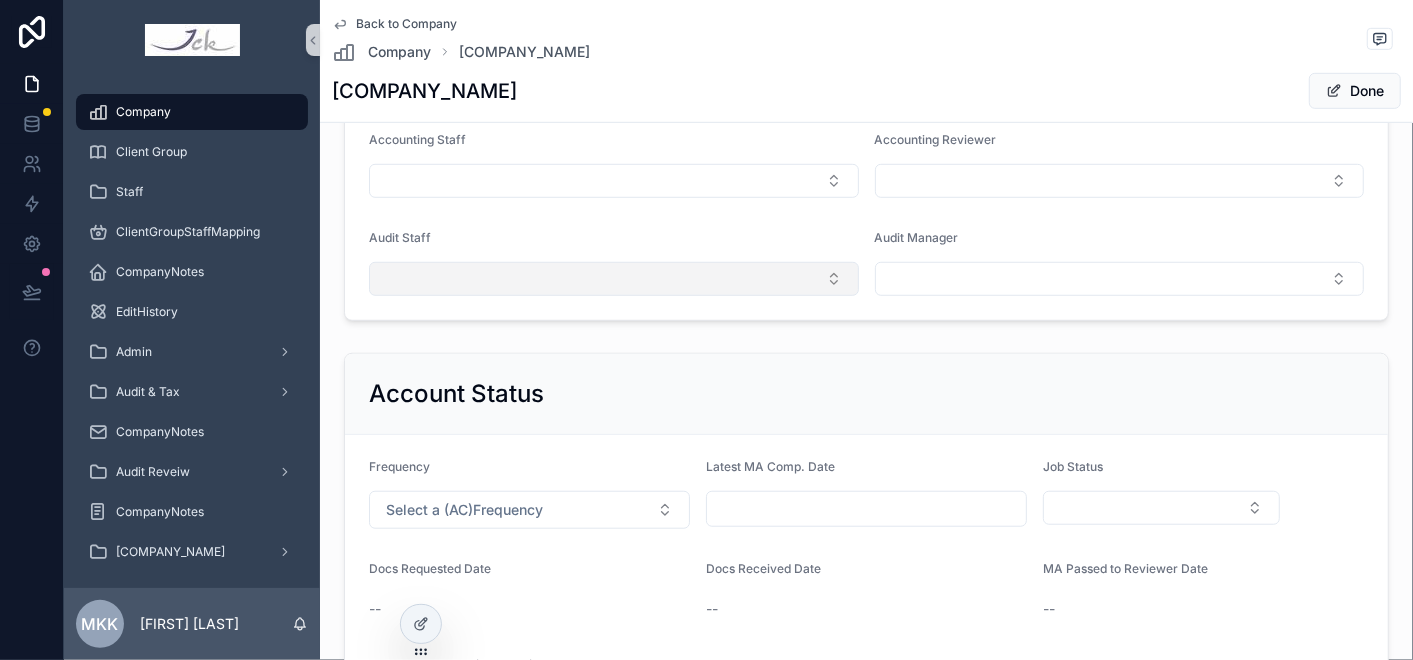 click at bounding box center (614, 279) 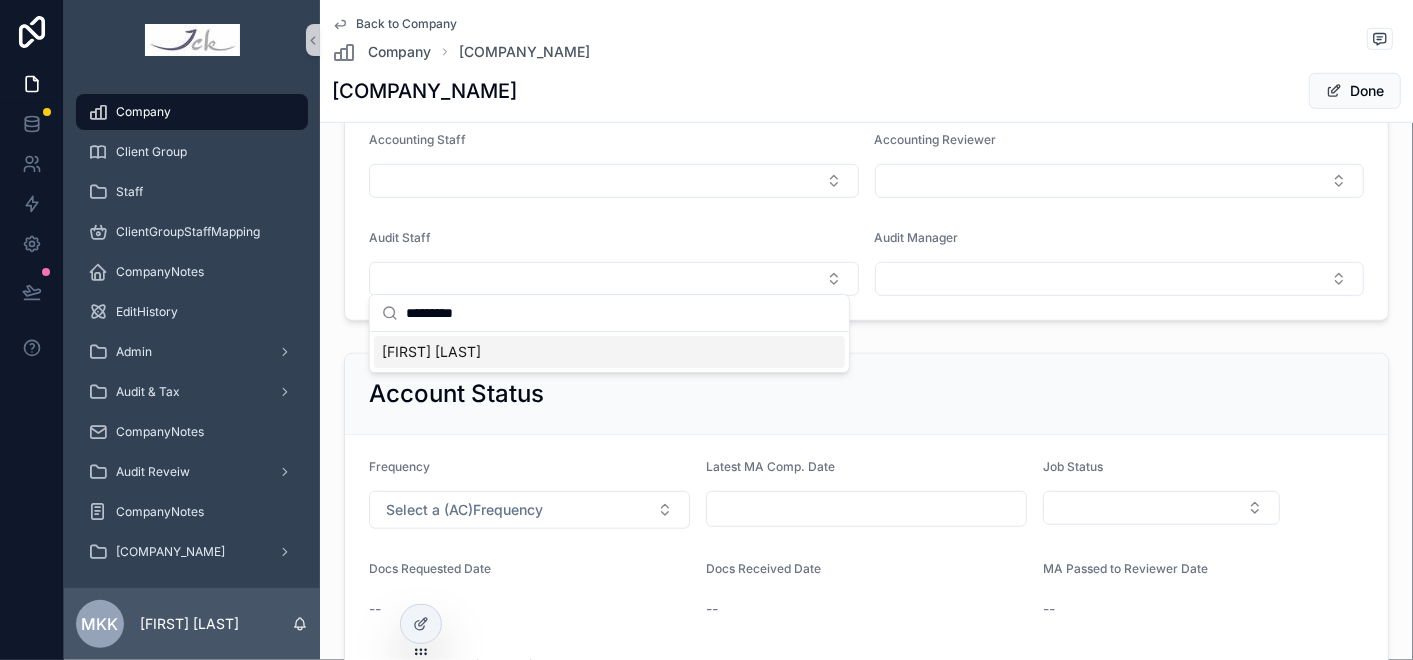type on "*********" 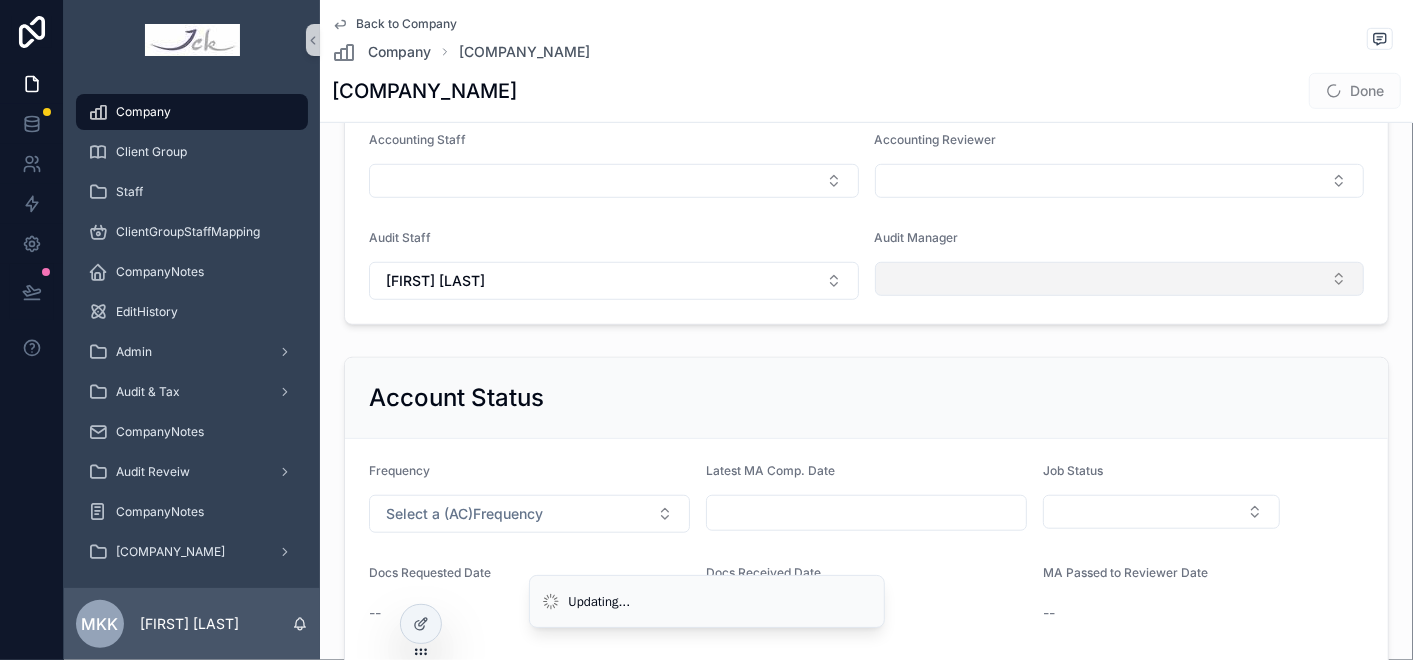 drag, startPoint x: 957, startPoint y: 274, endPoint x: 982, endPoint y: 269, distance: 25.495098 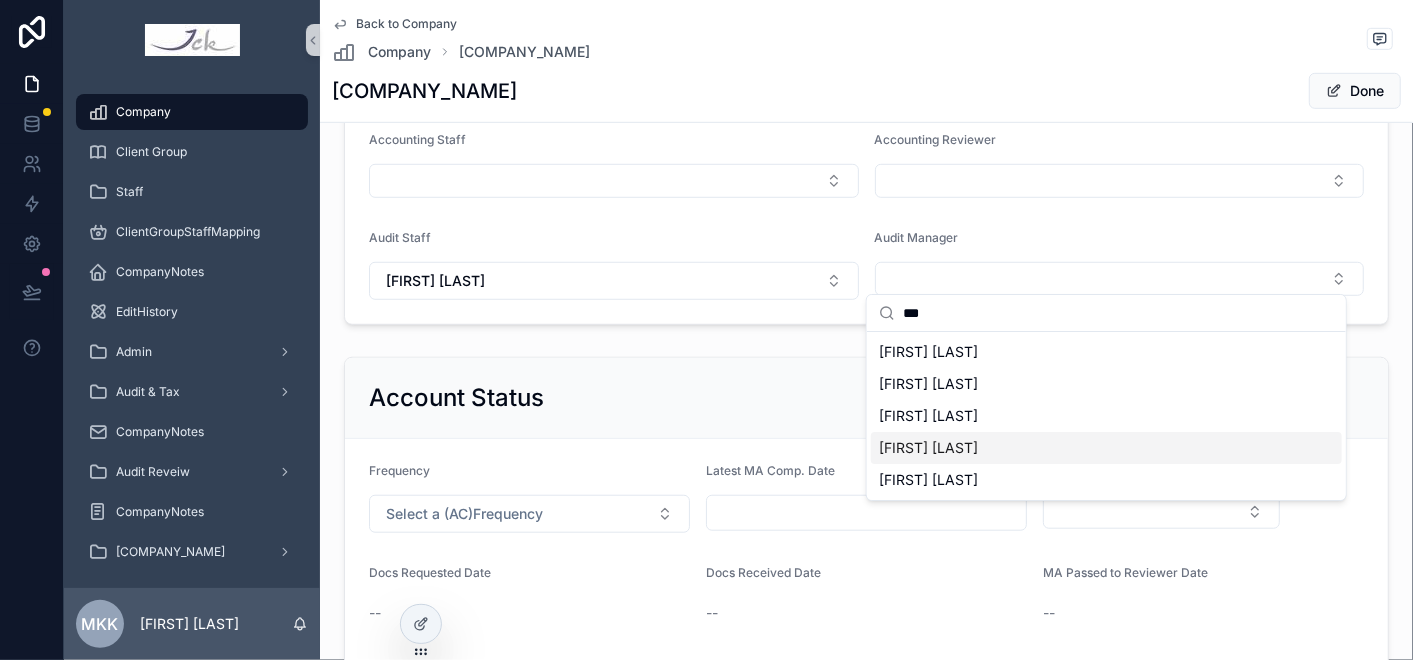 type on "***" 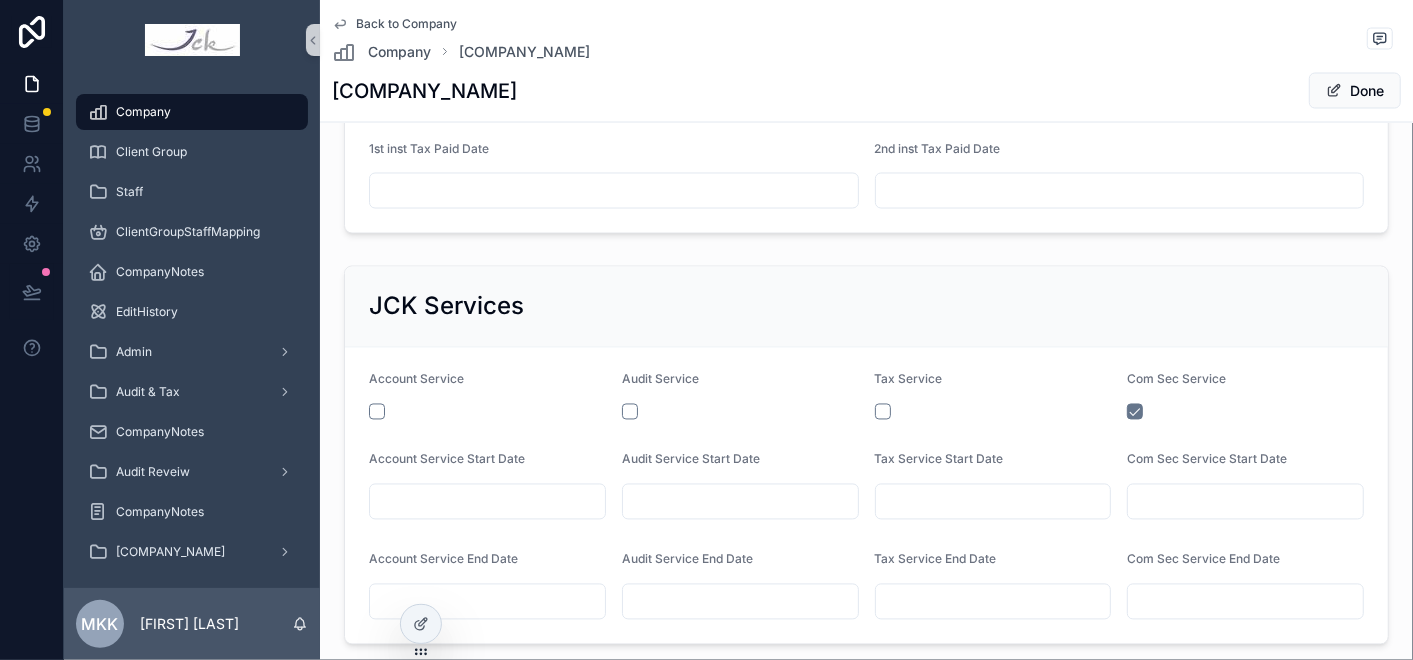 scroll, scrollTop: 2000, scrollLeft: 0, axis: vertical 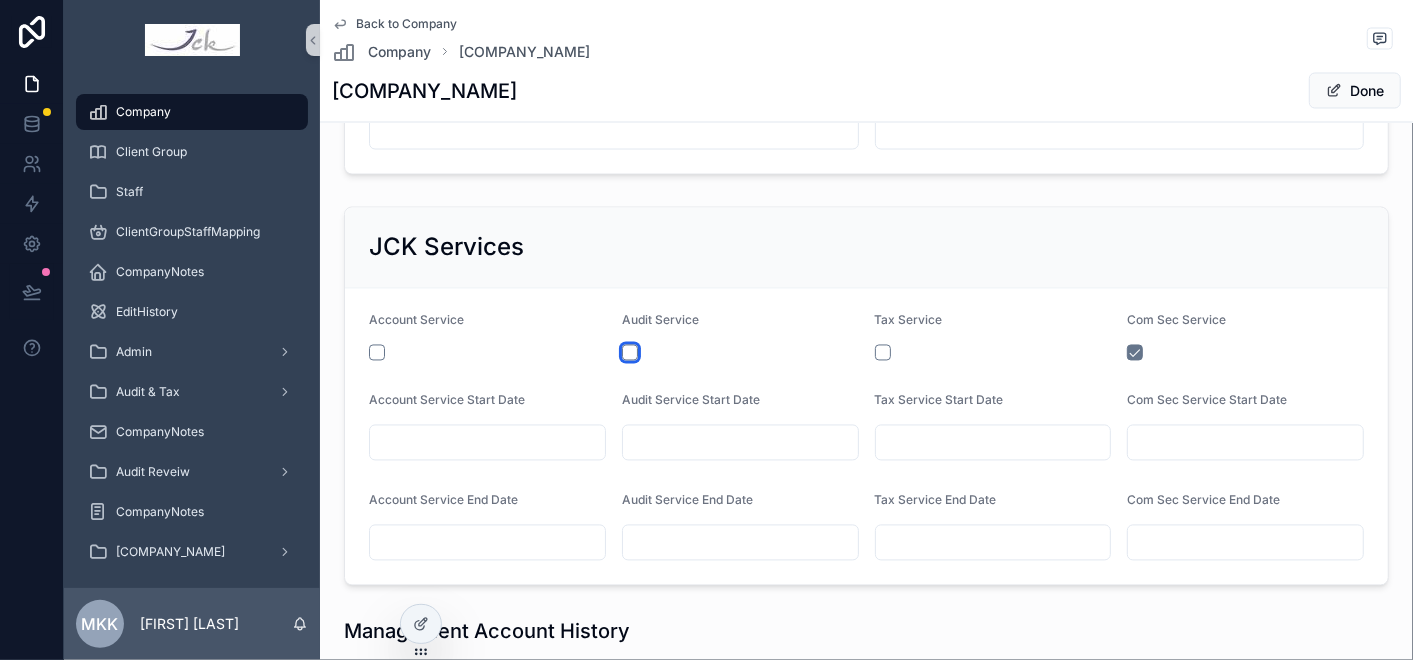 click at bounding box center [630, 353] 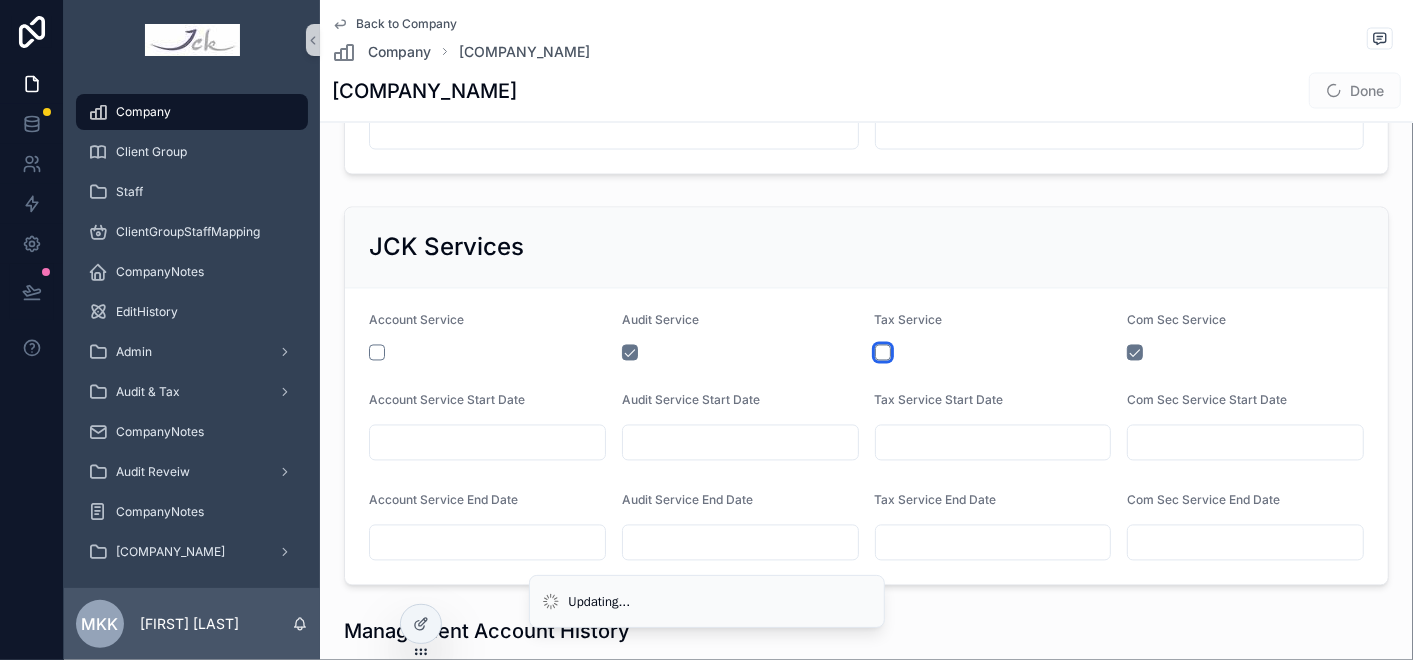 click at bounding box center [883, 353] 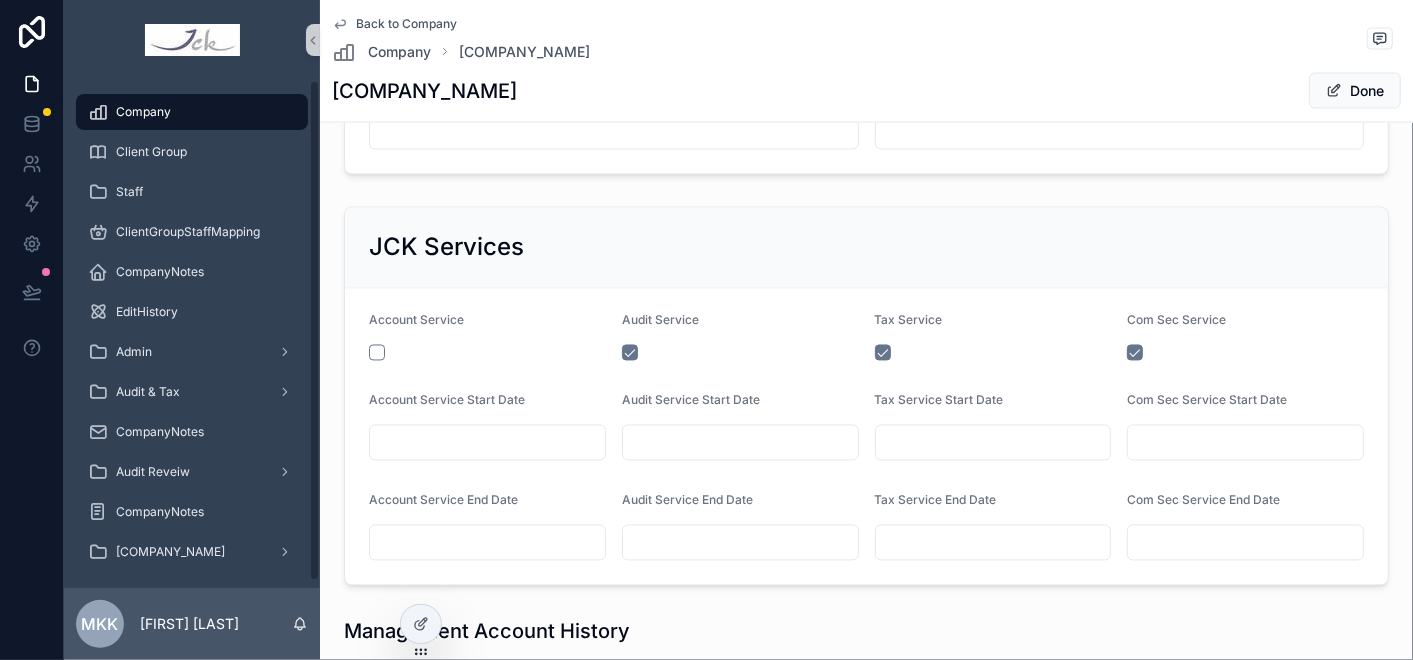 click on "Company" at bounding box center (192, 112) 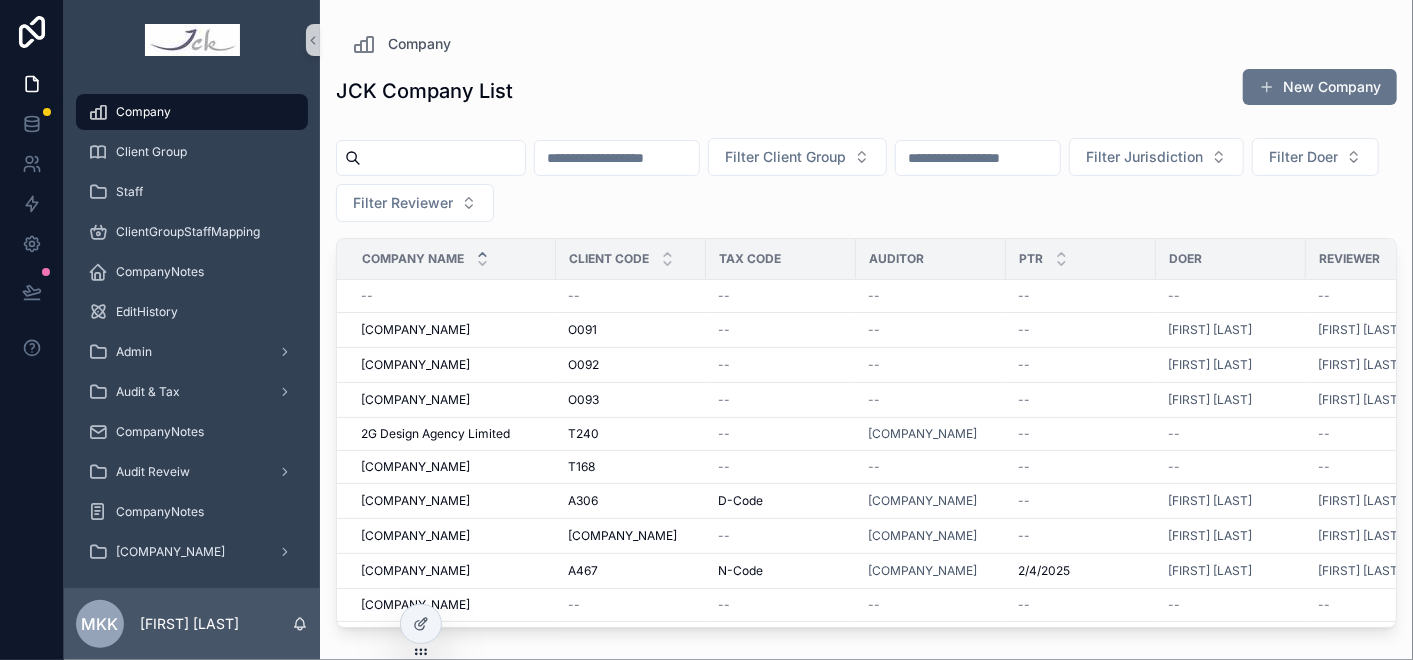 scroll, scrollTop: 0, scrollLeft: 0, axis: both 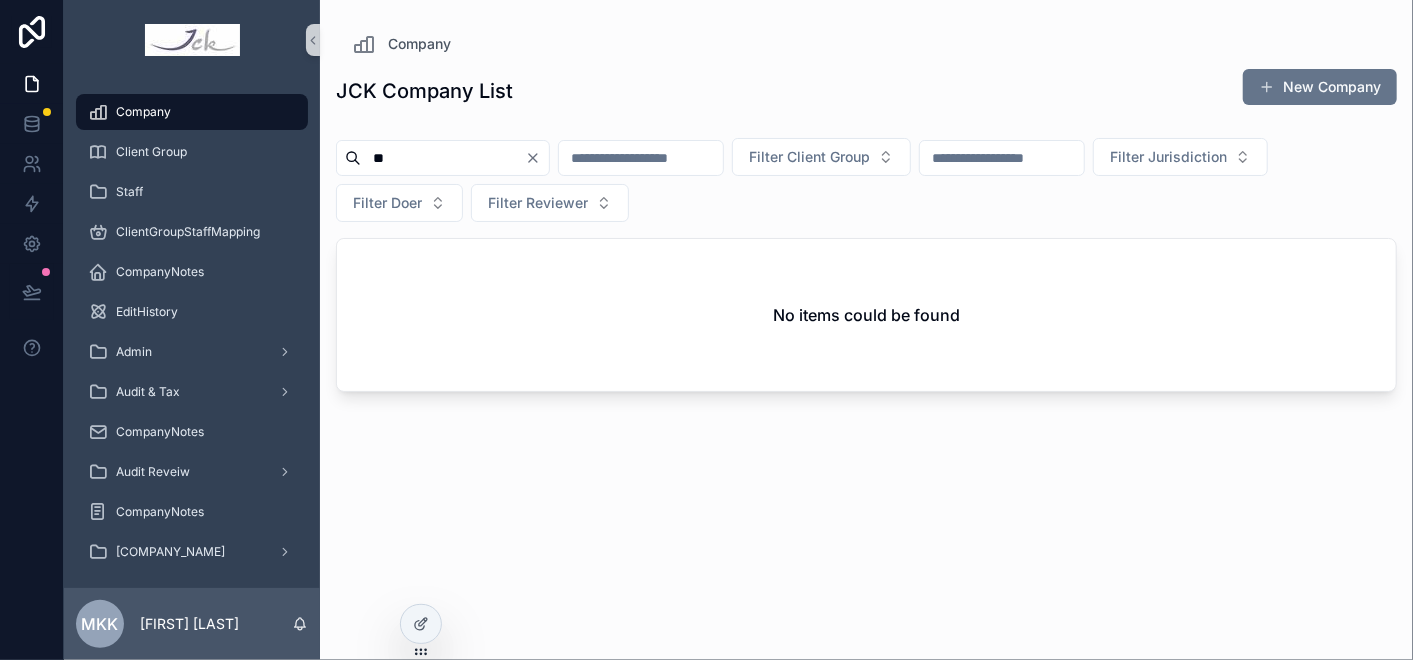 type on "*" 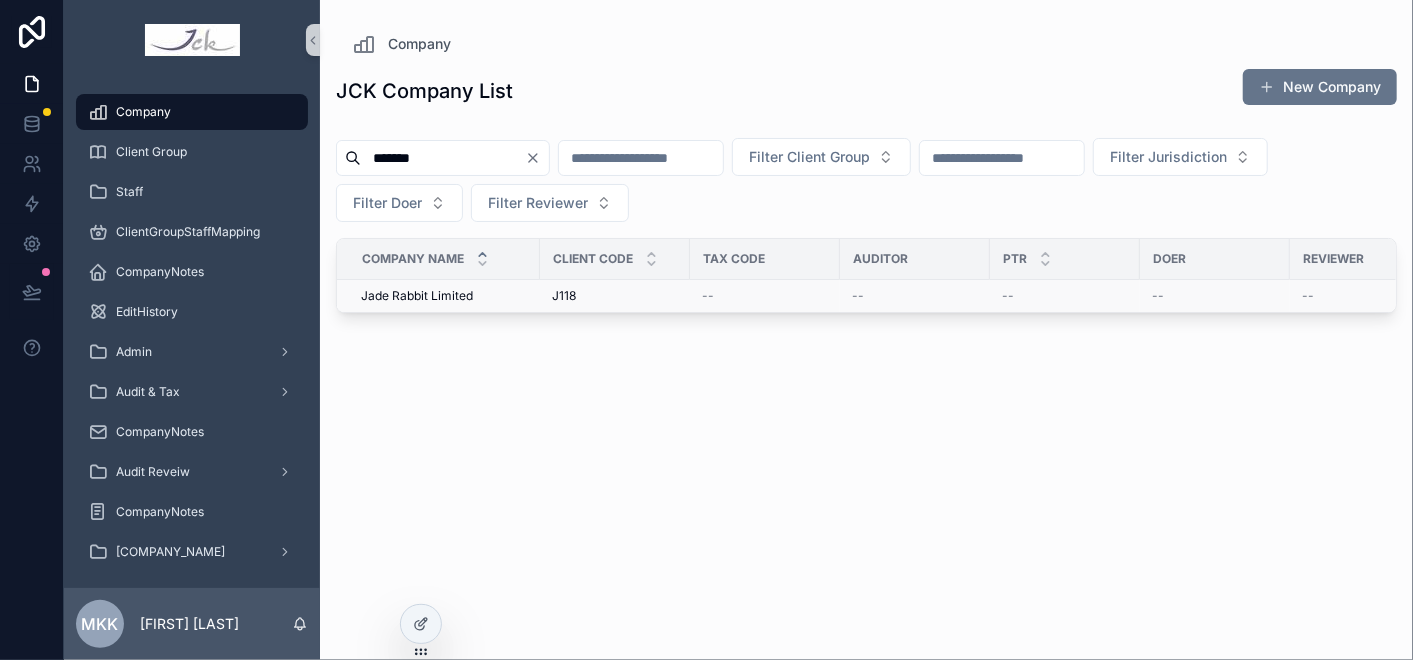 type on "*******" 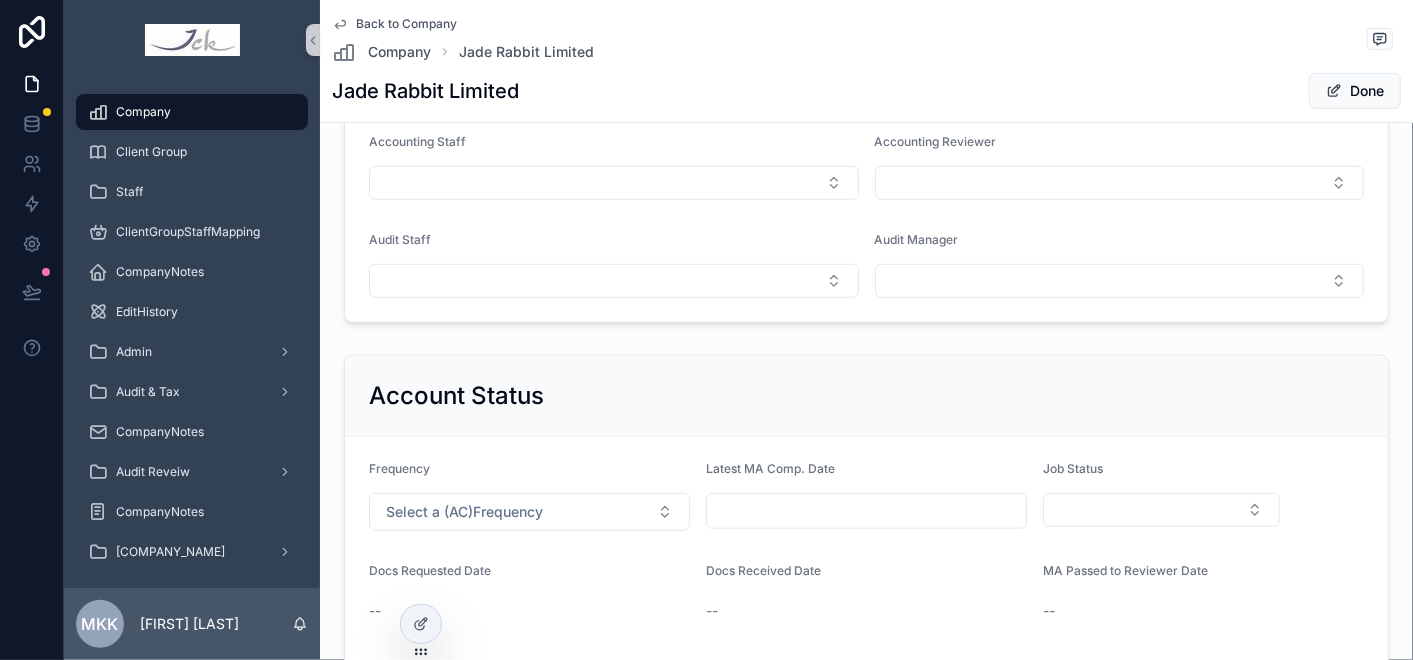 scroll, scrollTop: 666, scrollLeft: 0, axis: vertical 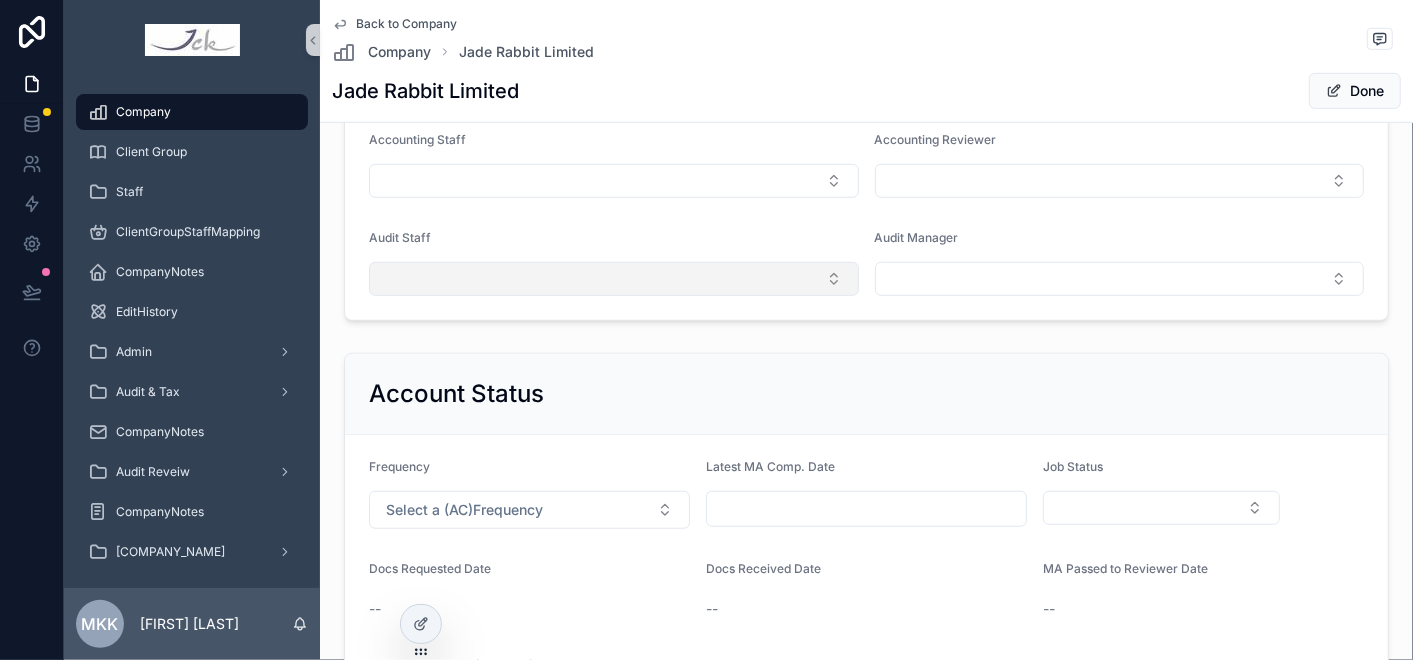 click at bounding box center (614, 279) 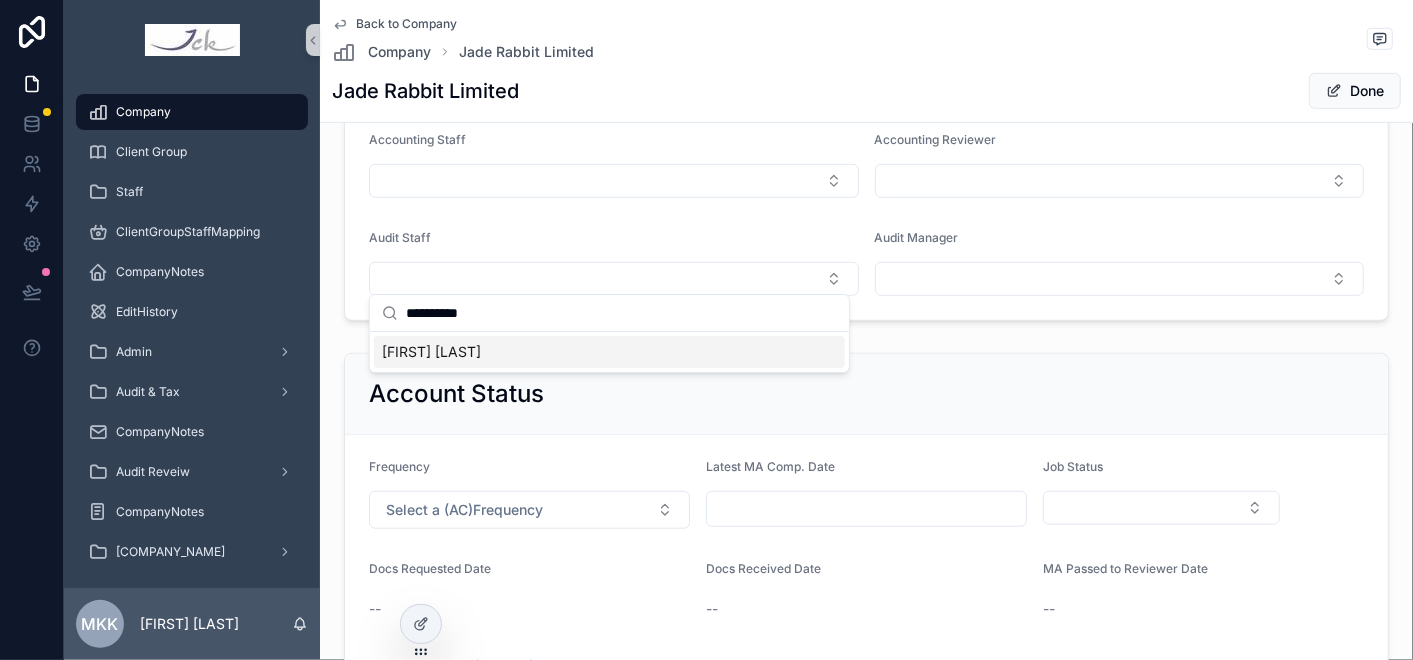 type on "**********" 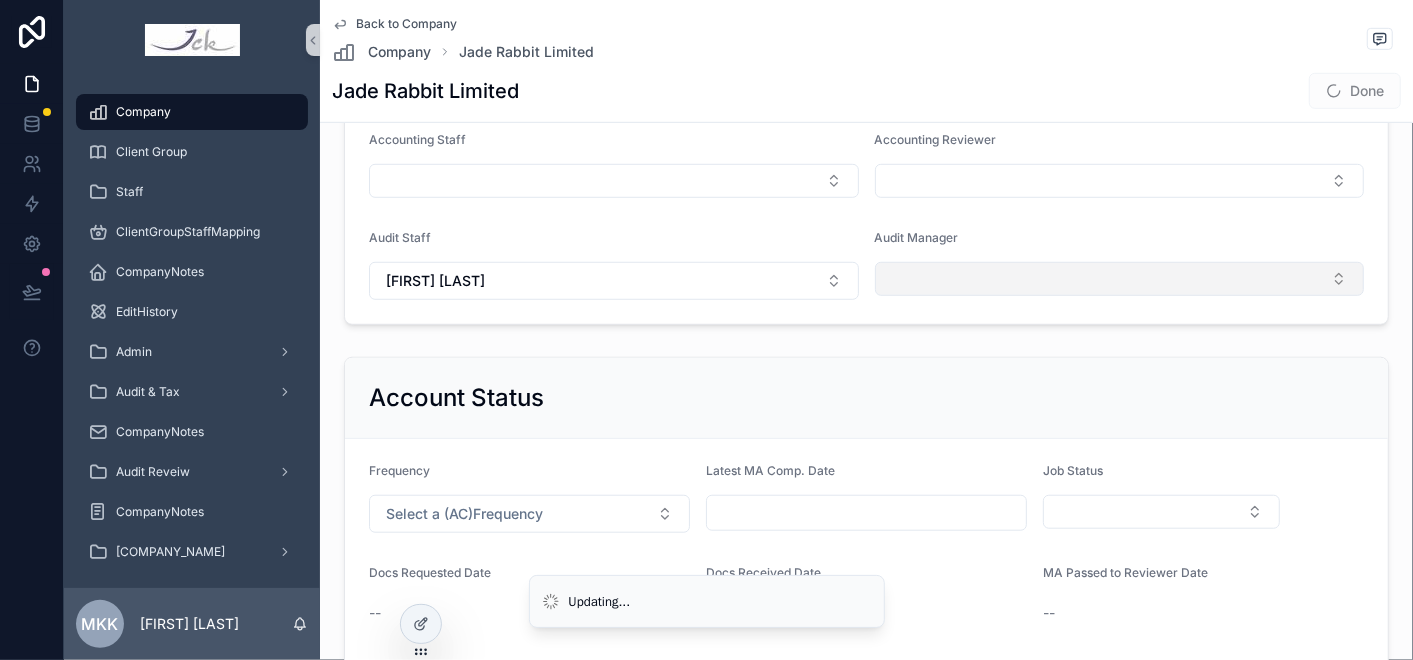 click at bounding box center (1120, 279) 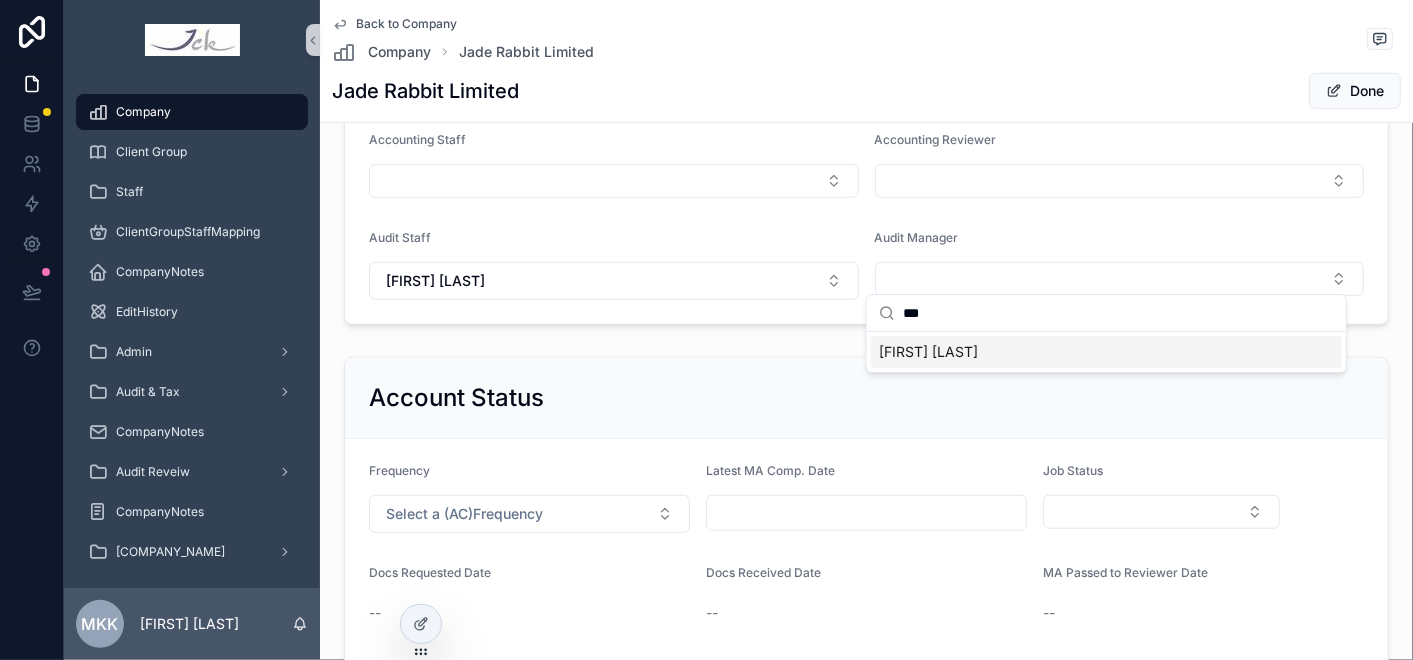 type on "***" 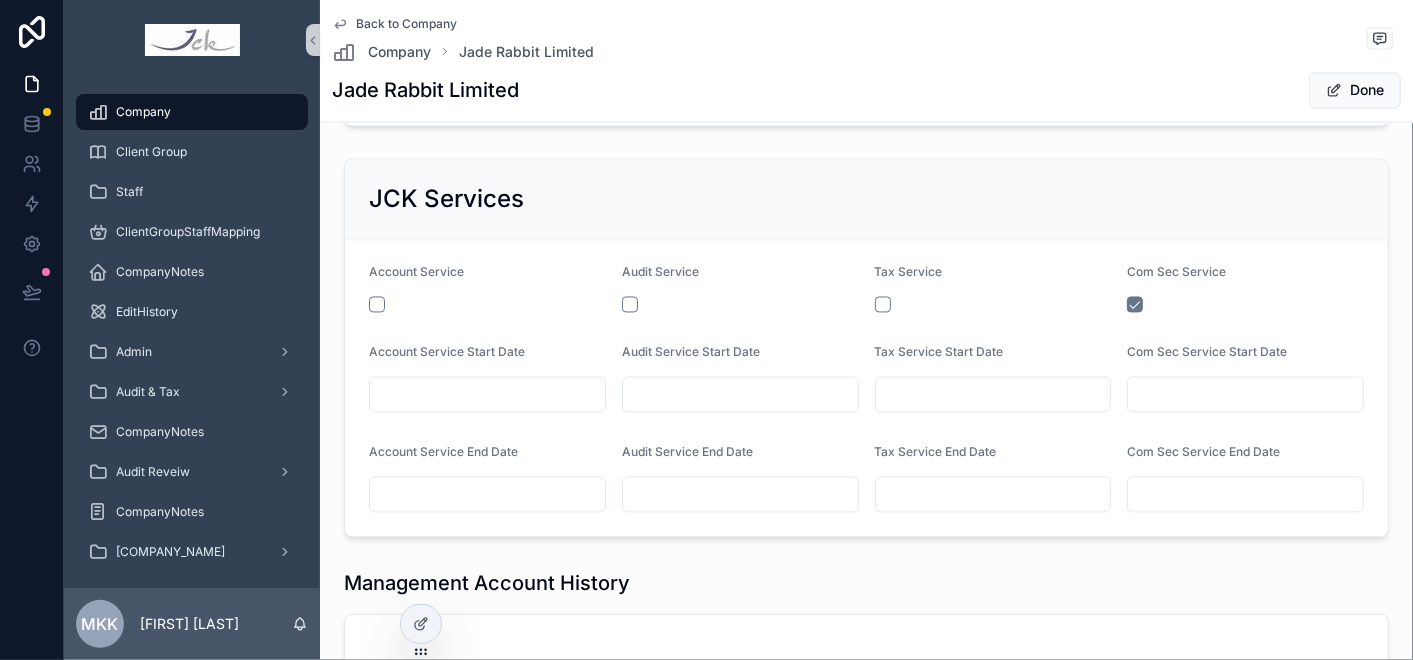 scroll, scrollTop: 1982, scrollLeft: 0, axis: vertical 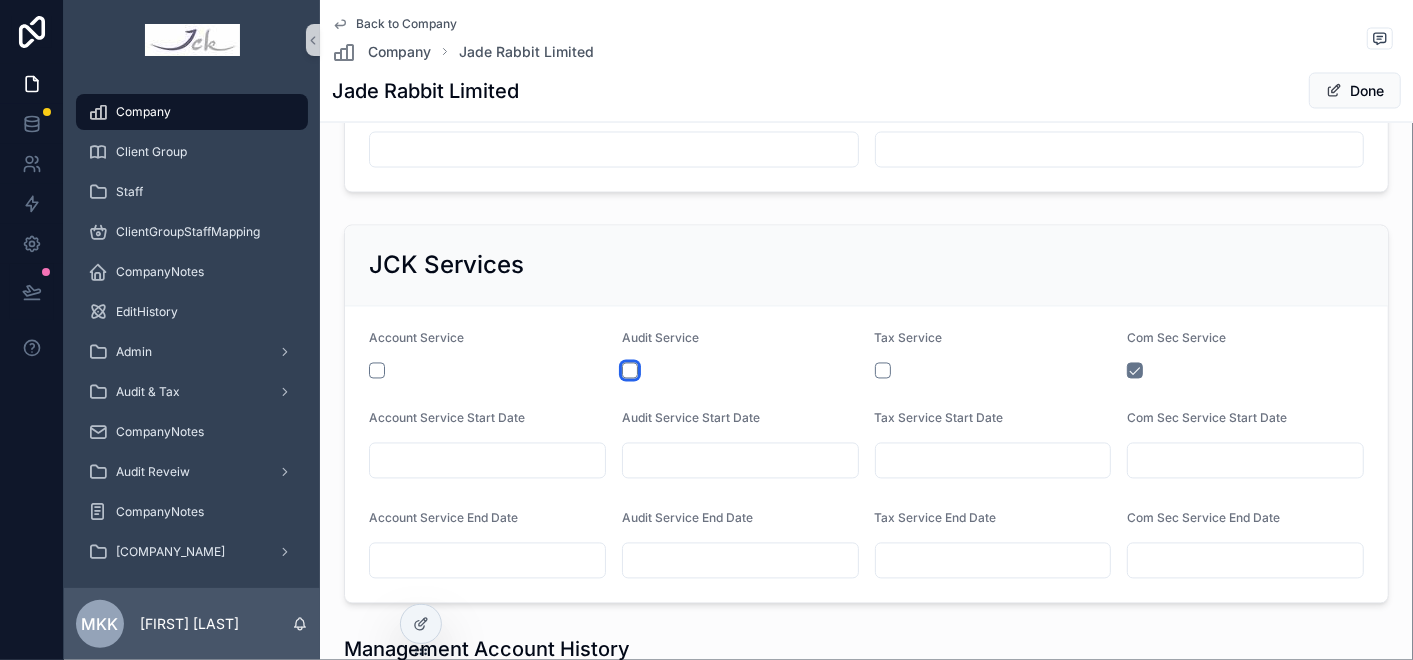 click at bounding box center [630, 371] 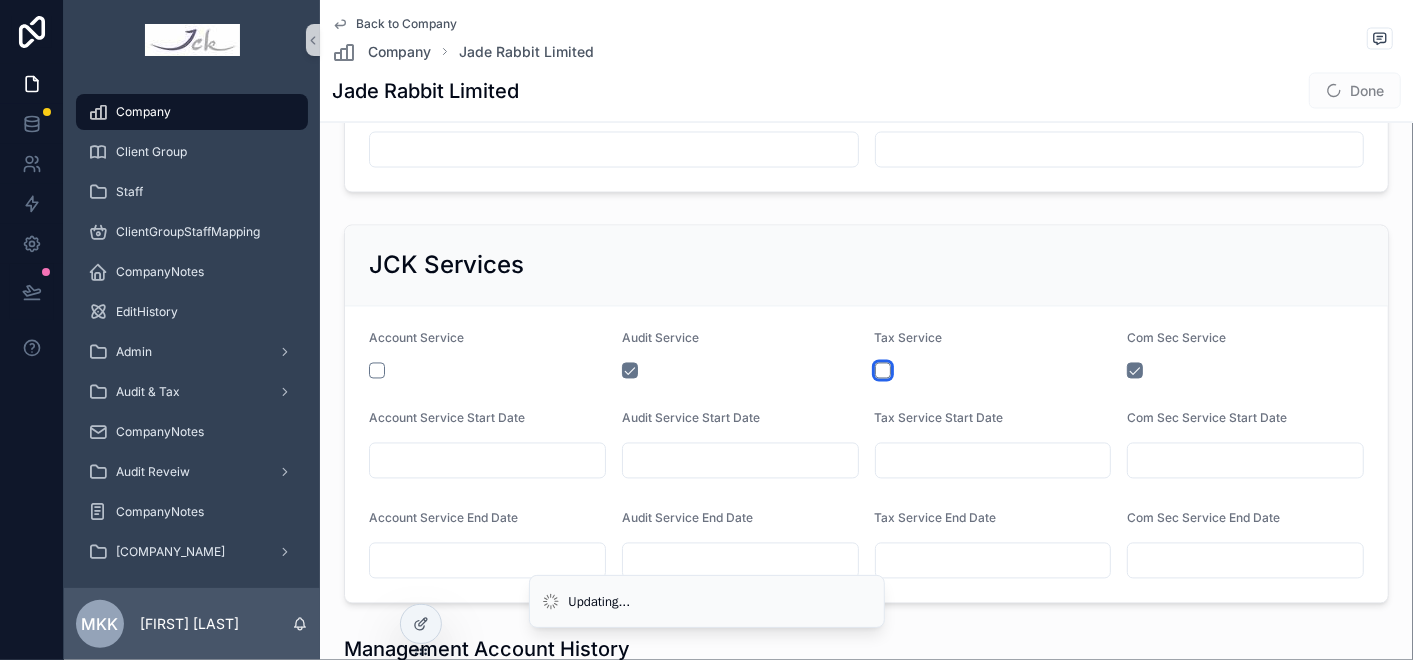 click at bounding box center (883, 371) 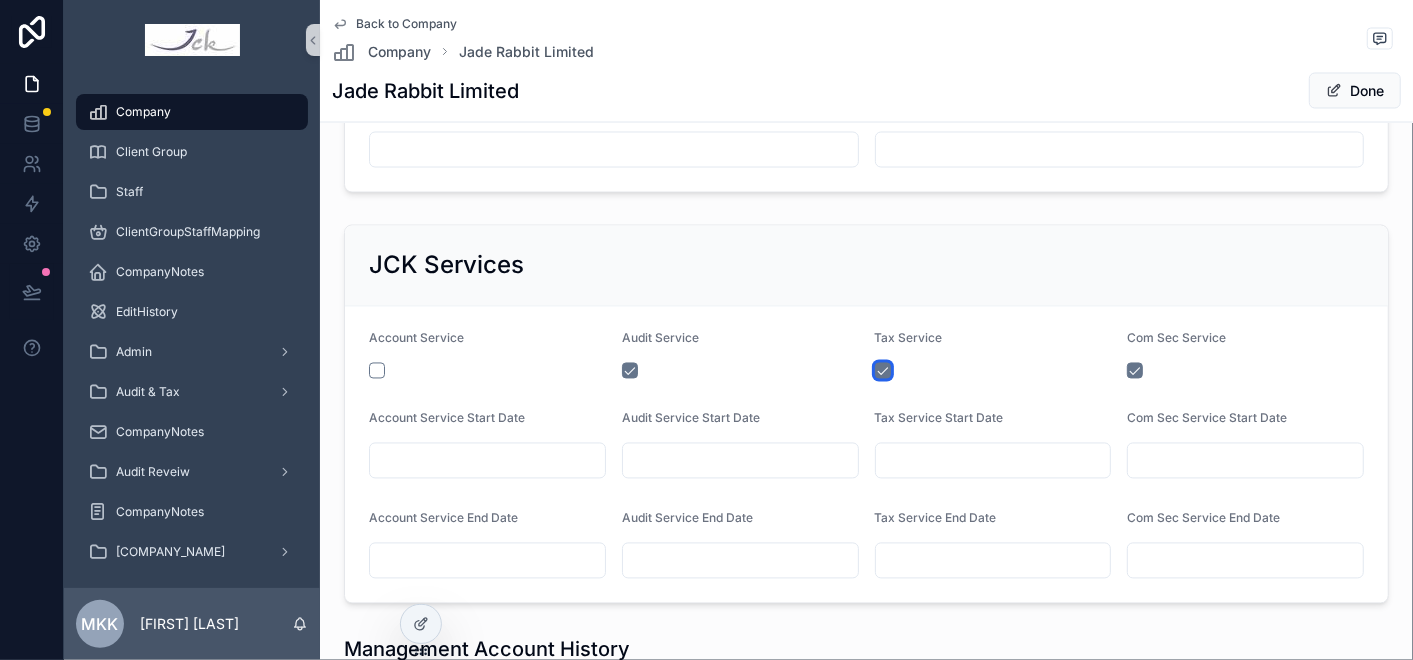 scroll, scrollTop: 1871, scrollLeft: 0, axis: vertical 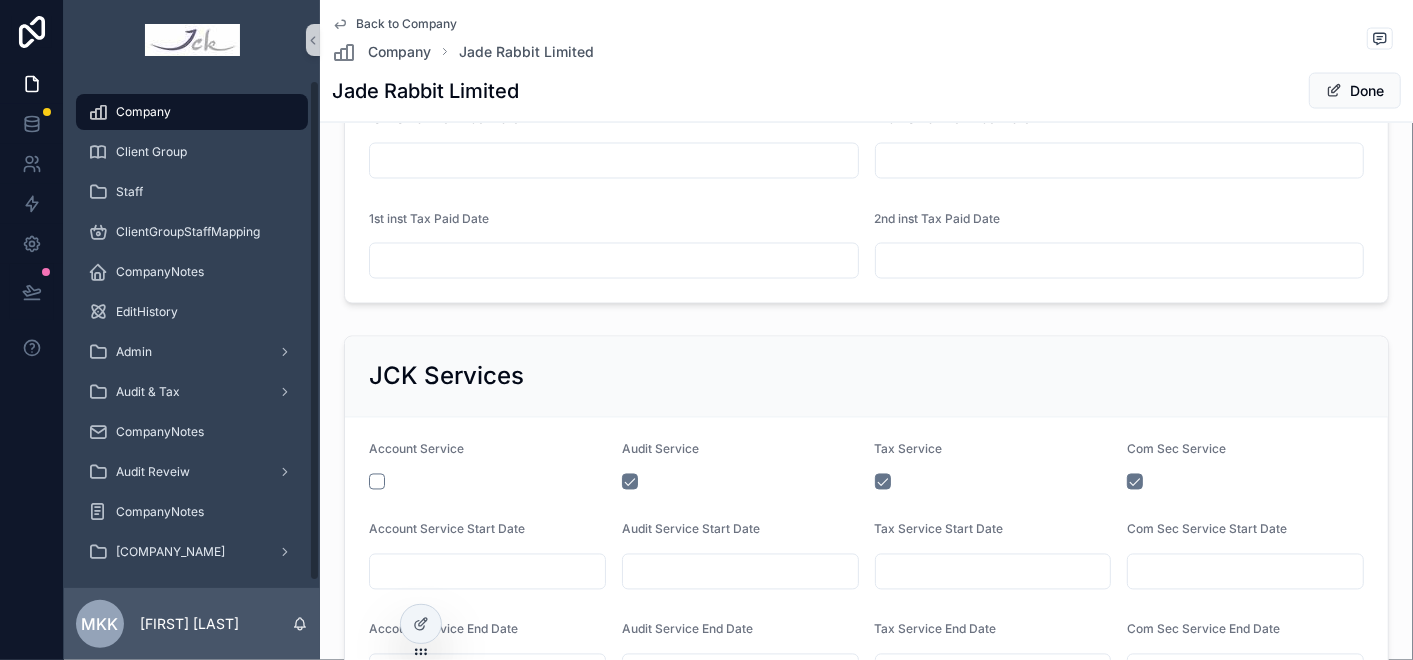 click on "Company" at bounding box center [192, 112] 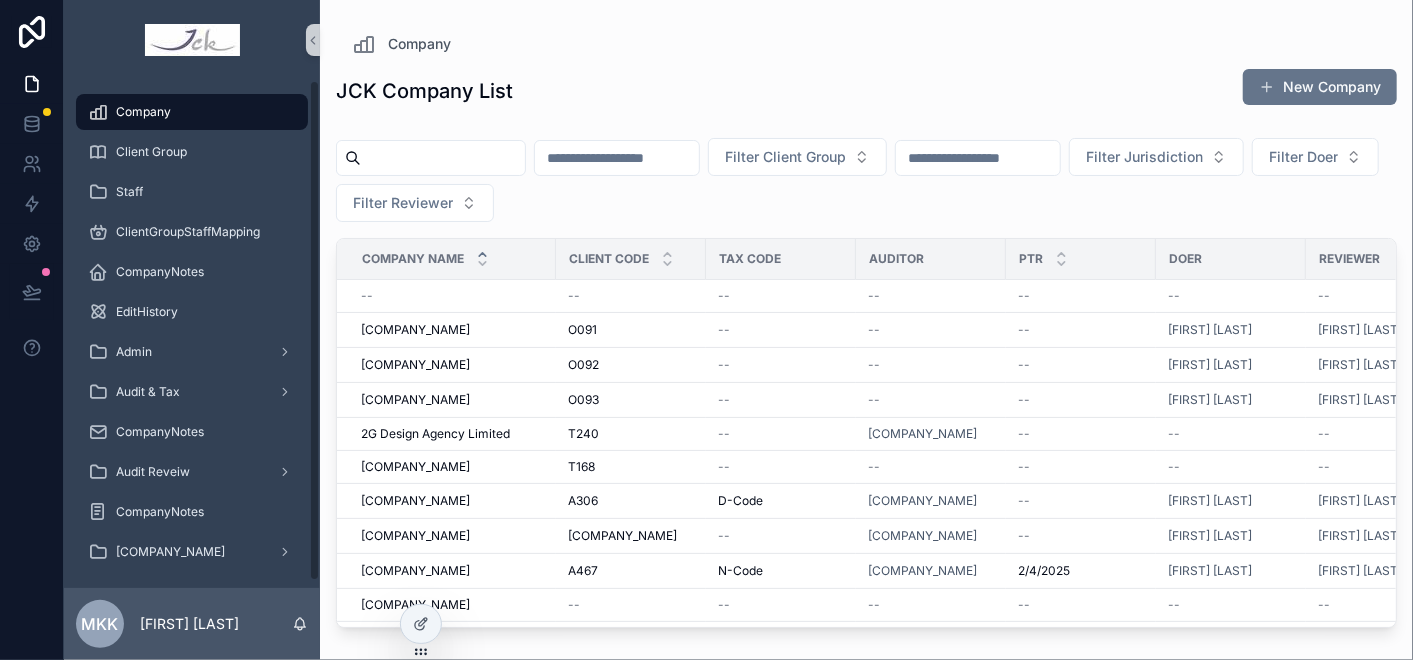 scroll, scrollTop: 0, scrollLeft: 0, axis: both 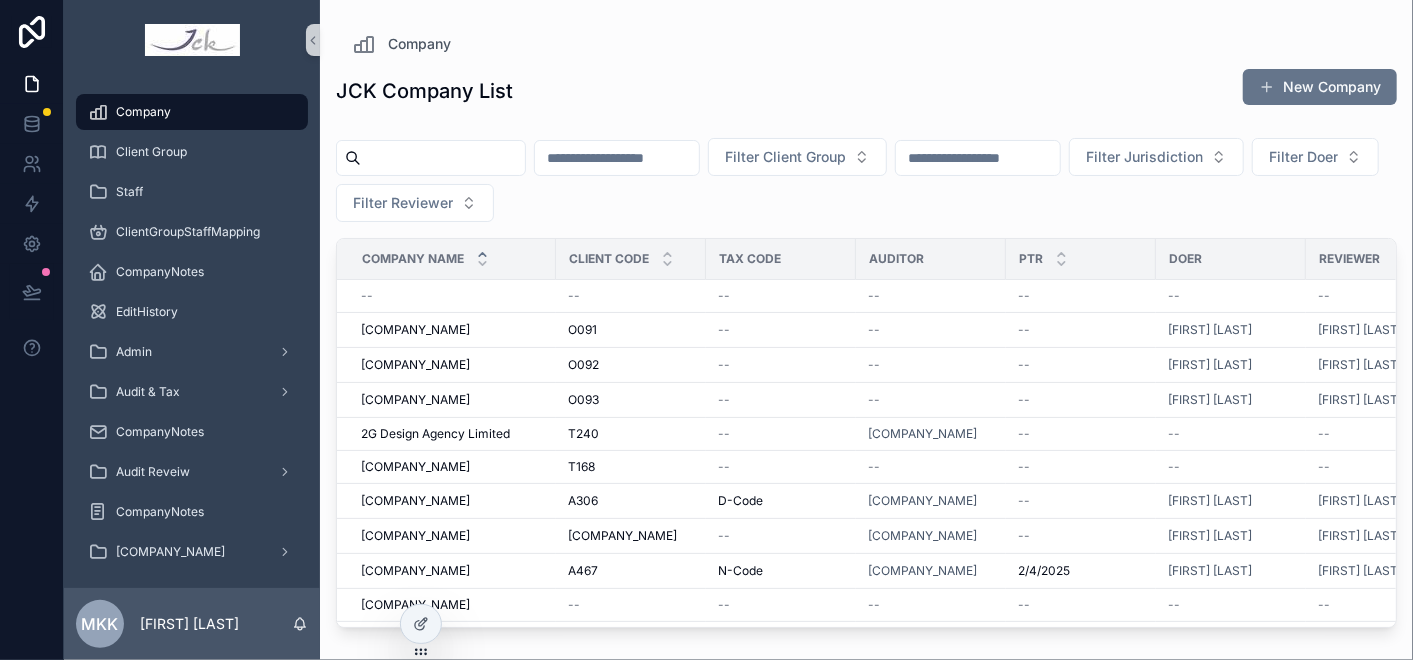 click at bounding box center (443, 158) 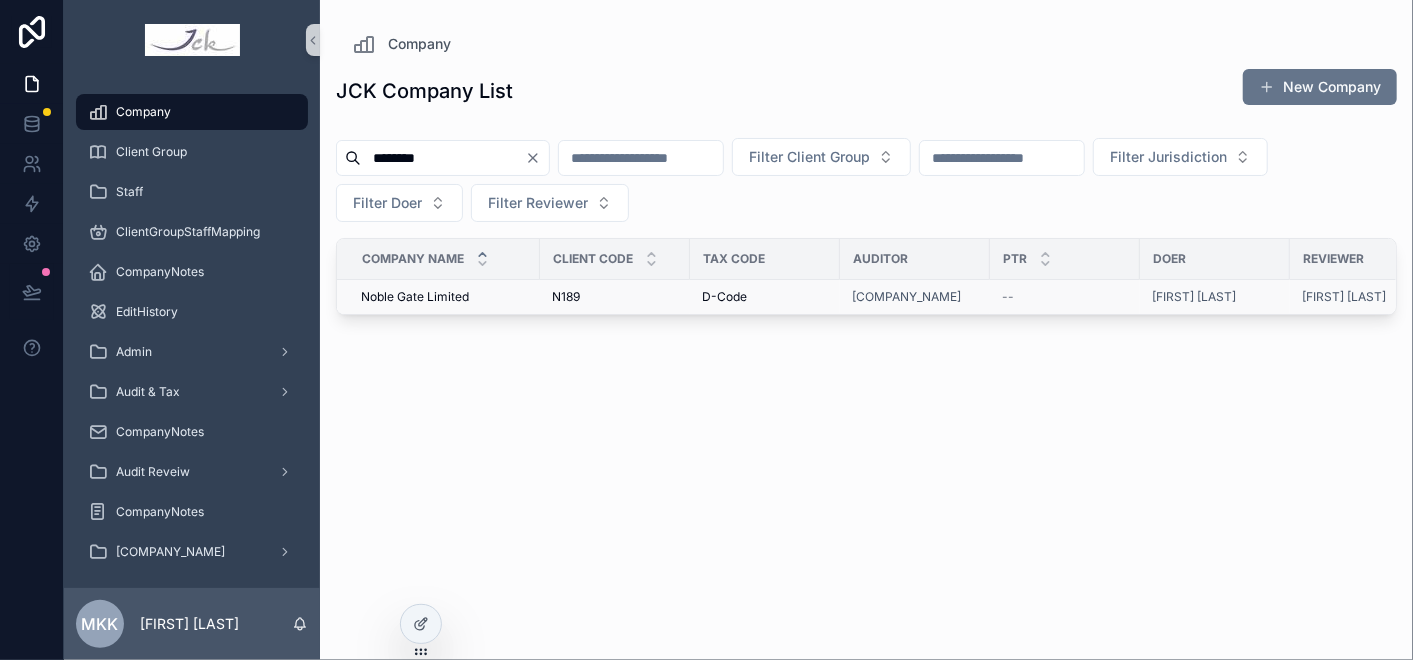 type on "********" 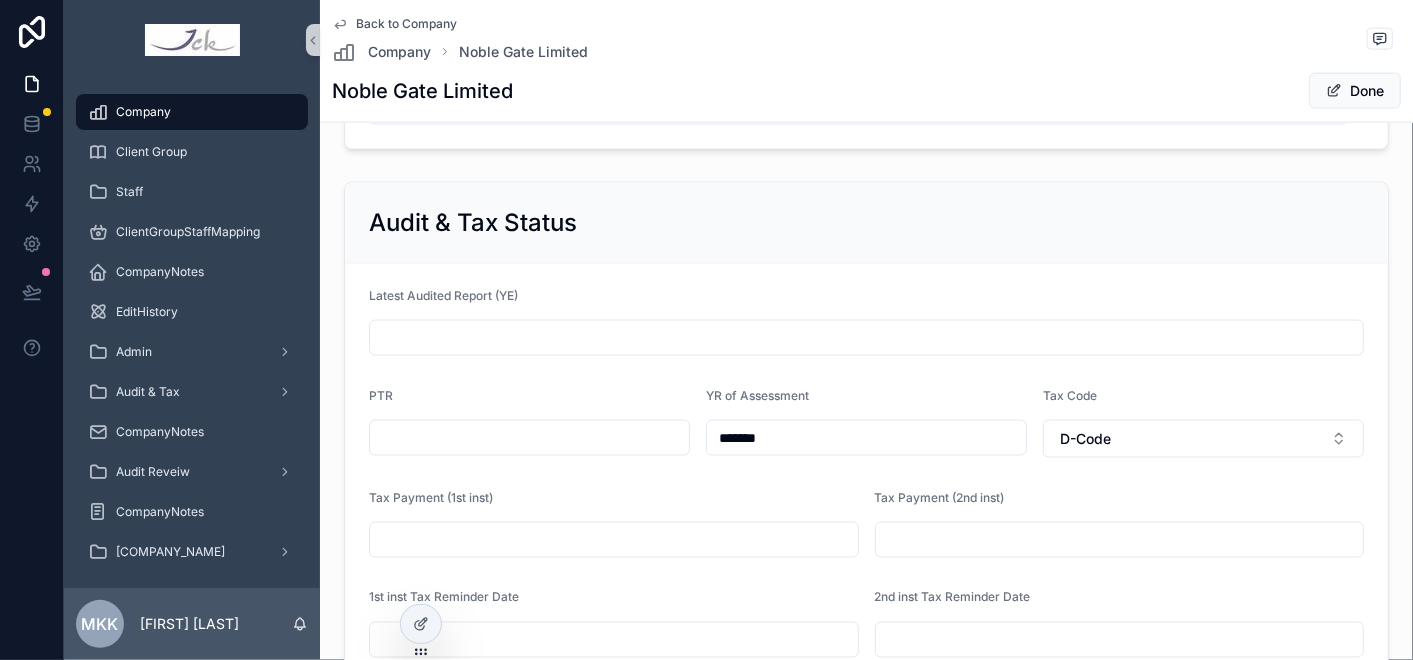 scroll, scrollTop: 1444, scrollLeft: 0, axis: vertical 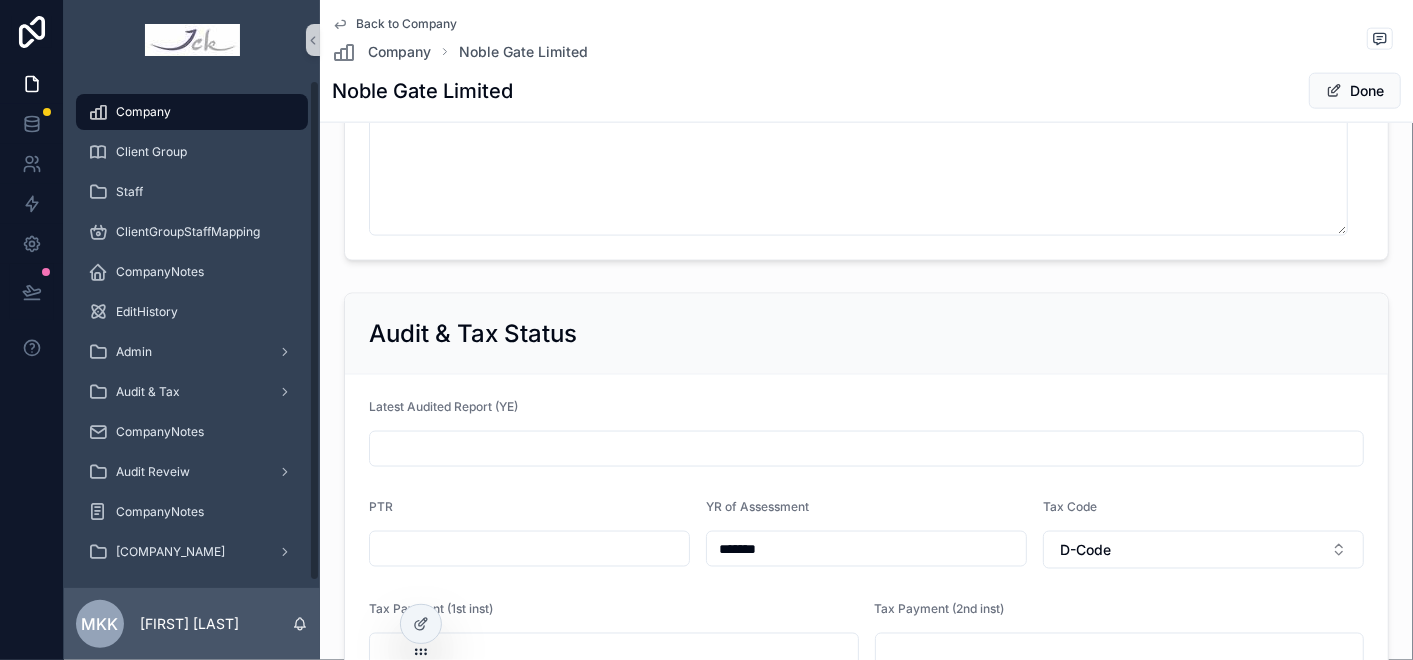 click on "Company" at bounding box center [192, 112] 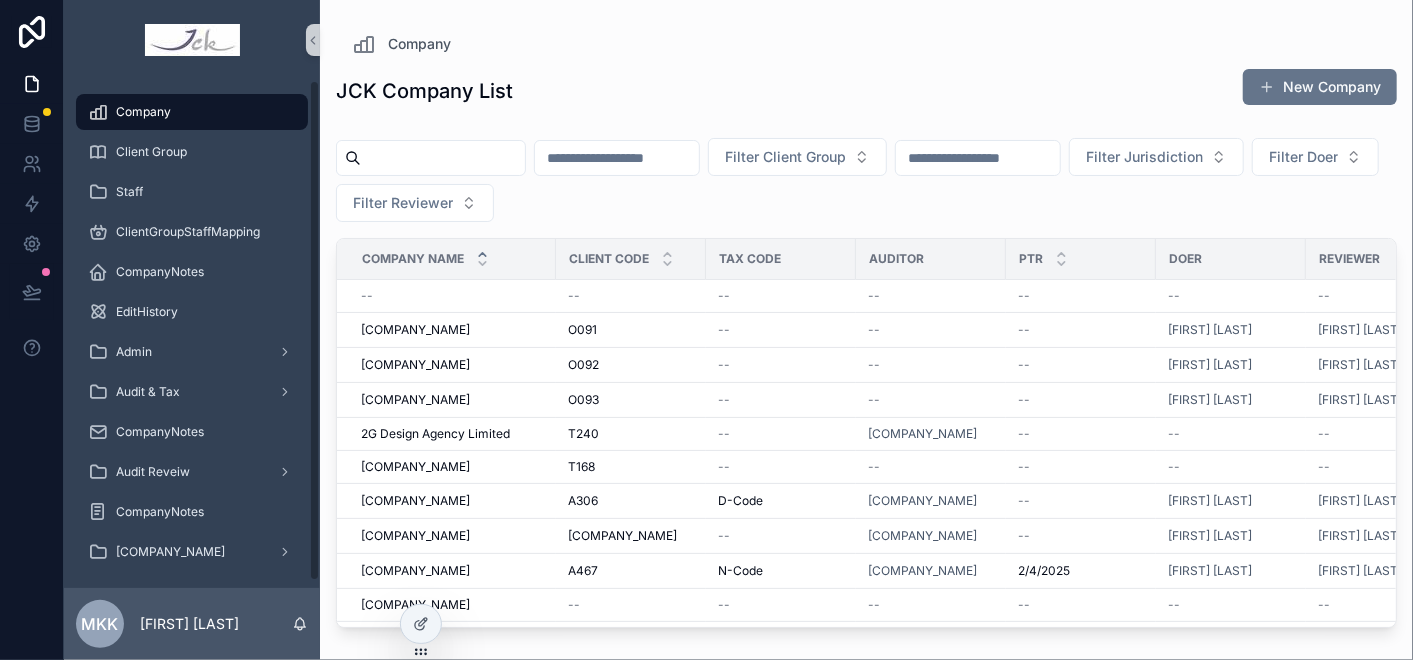 scroll, scrollTop: 0, scrollLeft: 0, axis: both 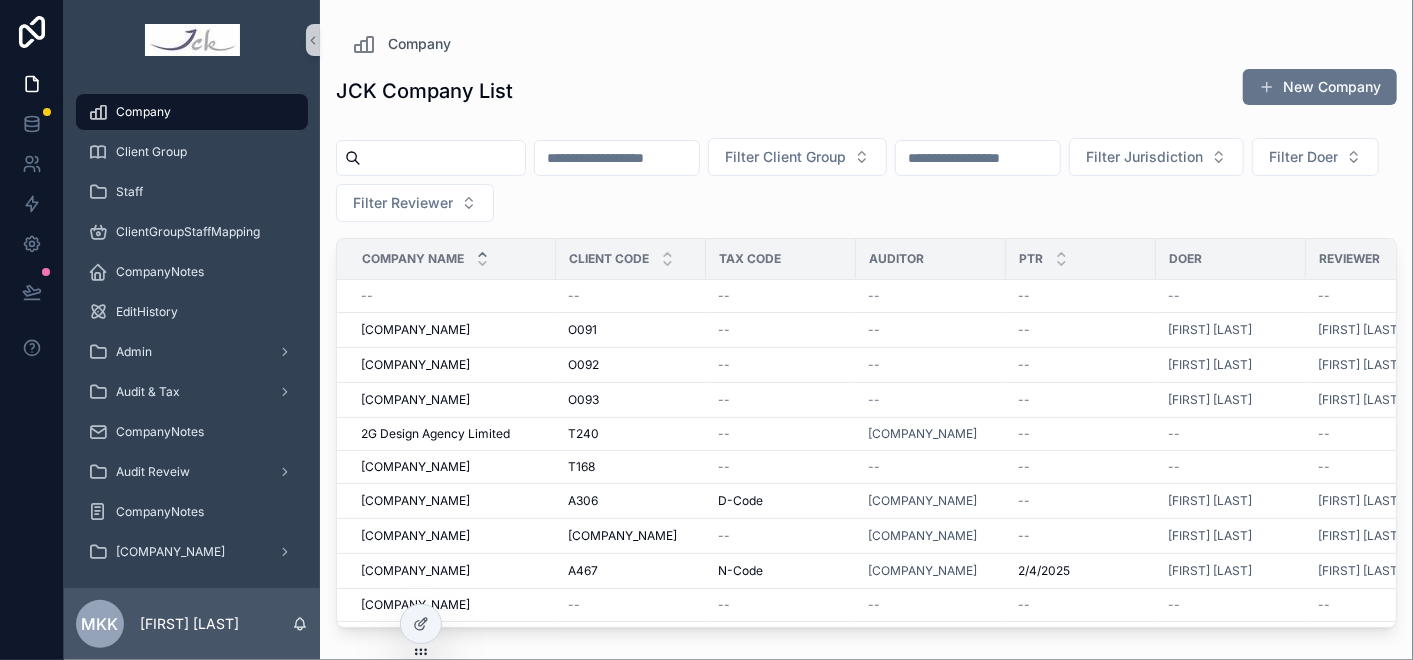 click at bounding box center (443, 158) 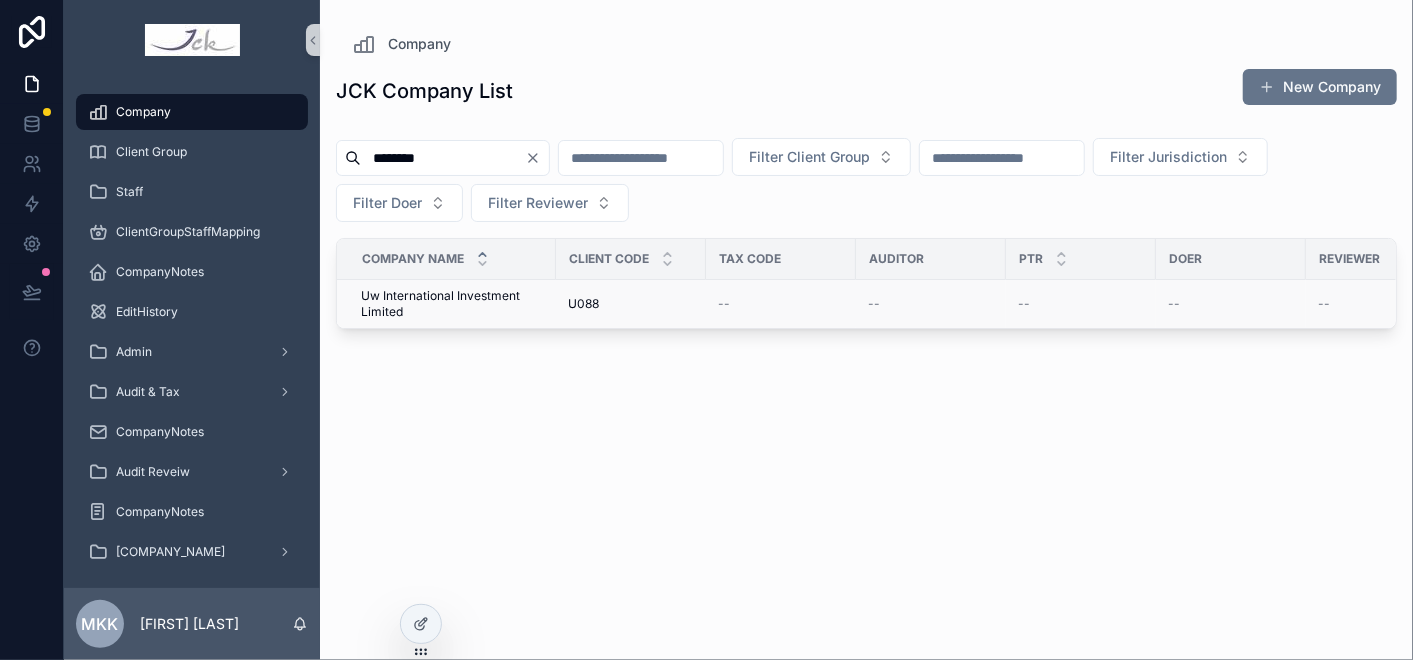 type on "********" 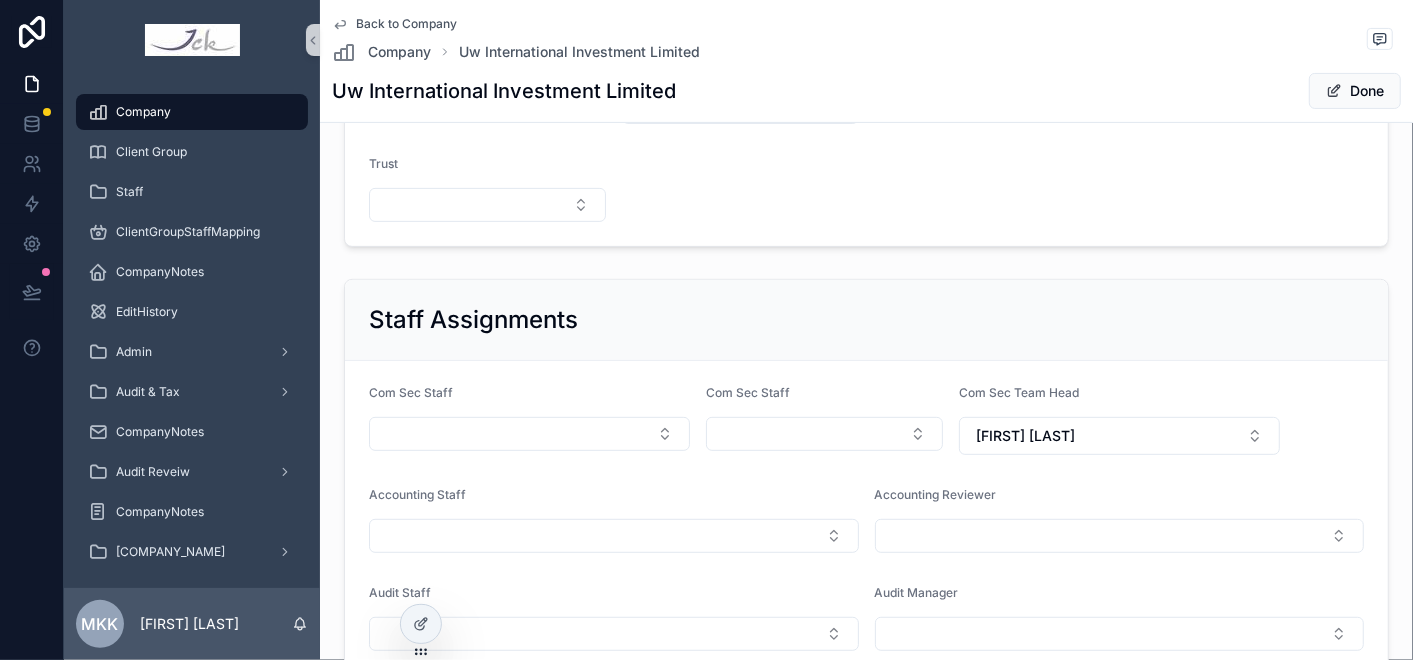 scroll, scrollTop: 555, scrollLeft: 0, axis: vertical 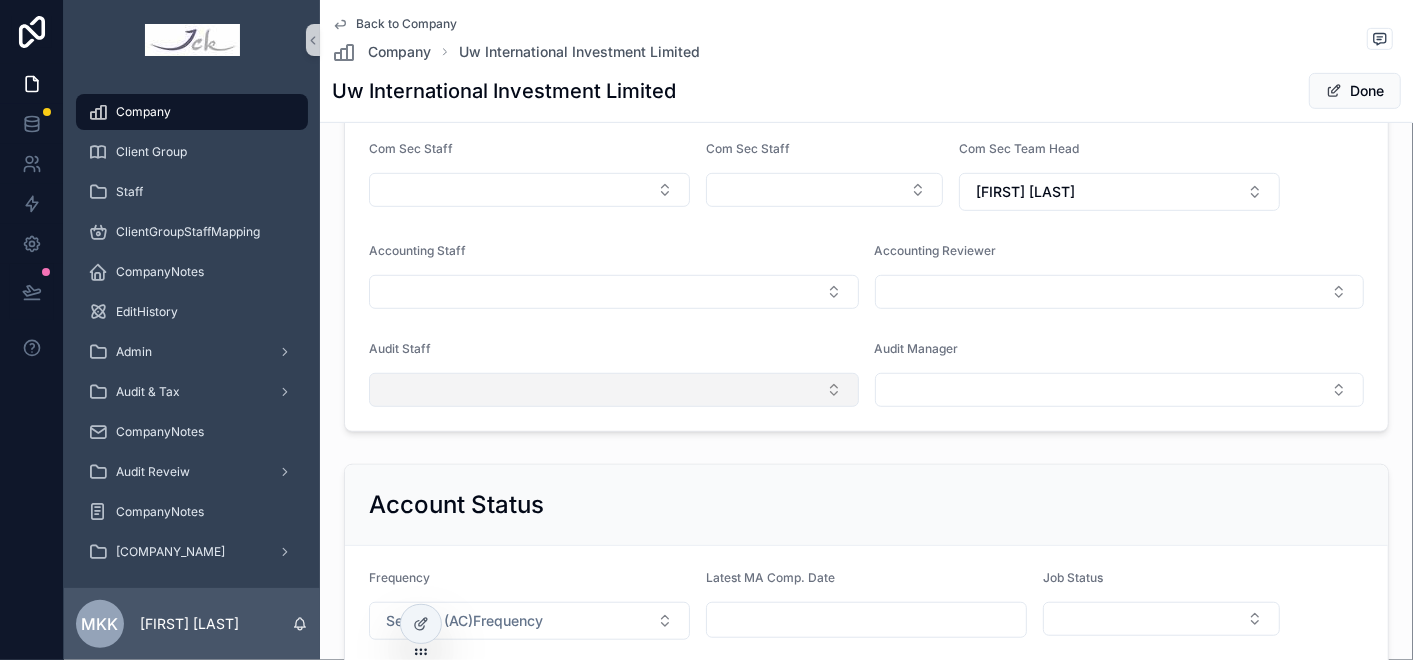 click at bounding box center (614, 390) 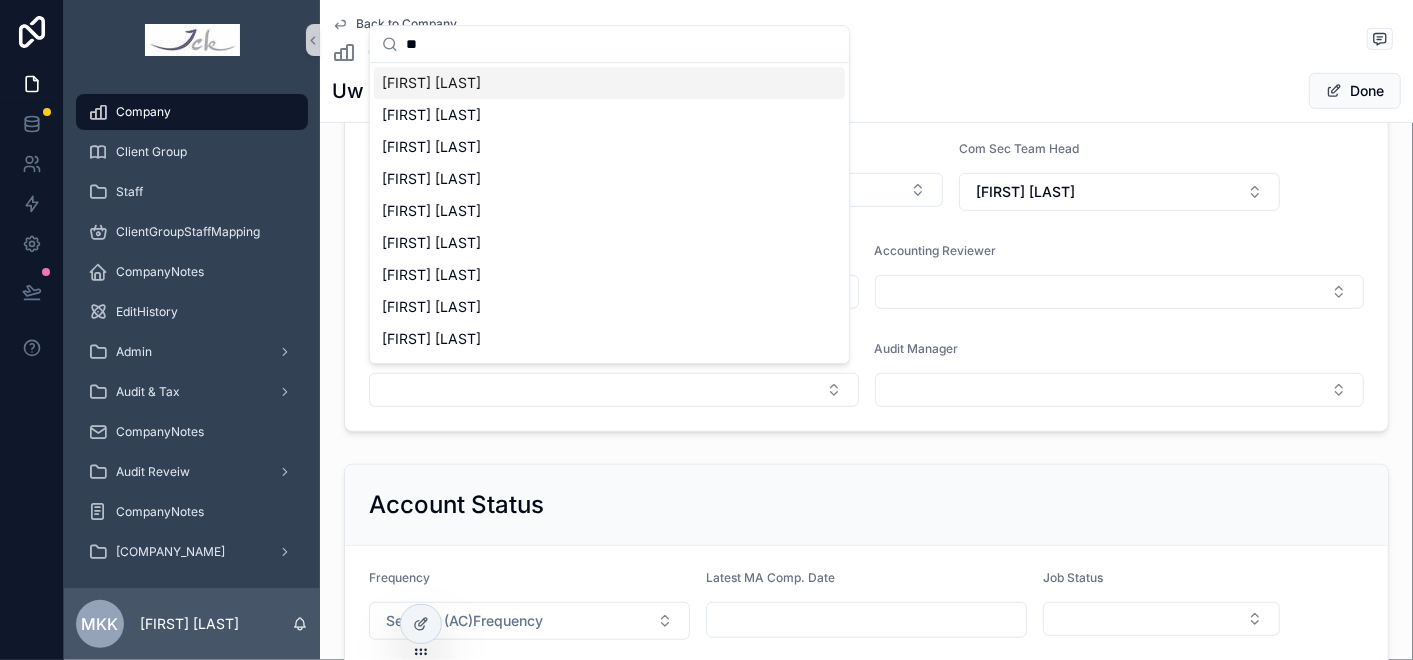 scroll, scrollTop: 0, scrollLeft: 0, axis: both 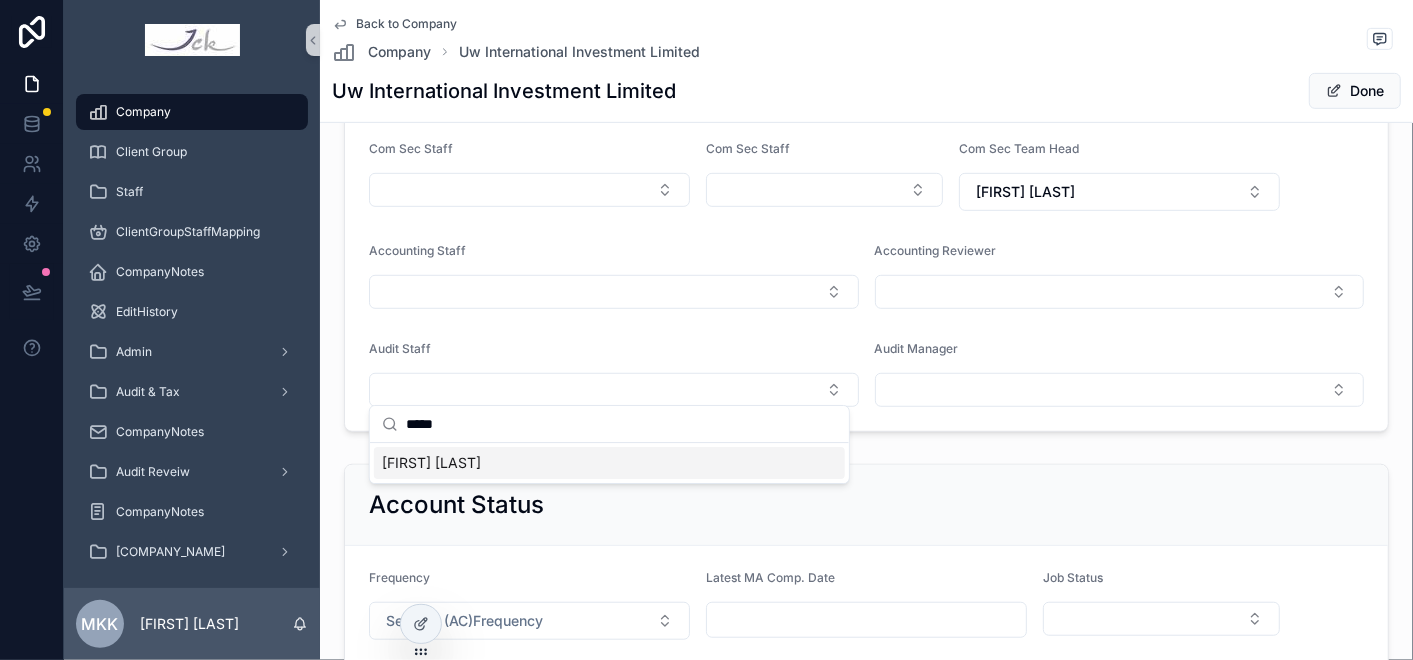 type on "****" 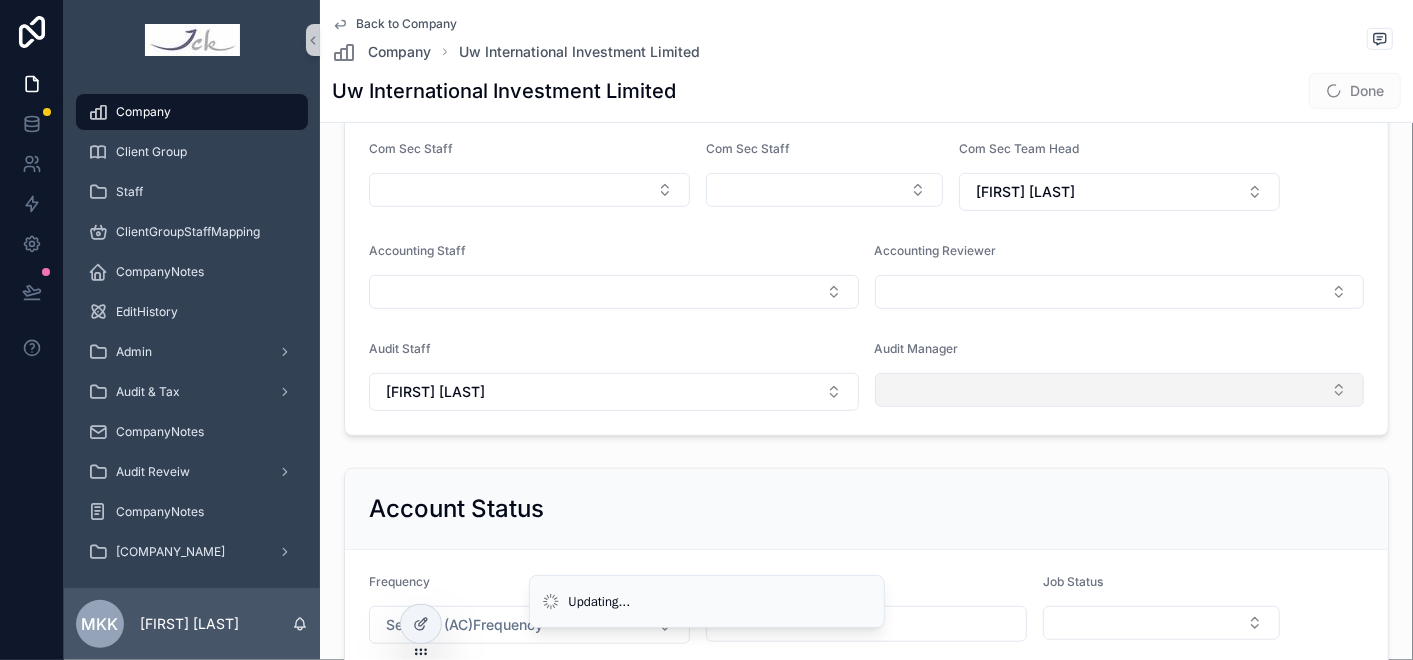 click at bounding box center (1120, 390) 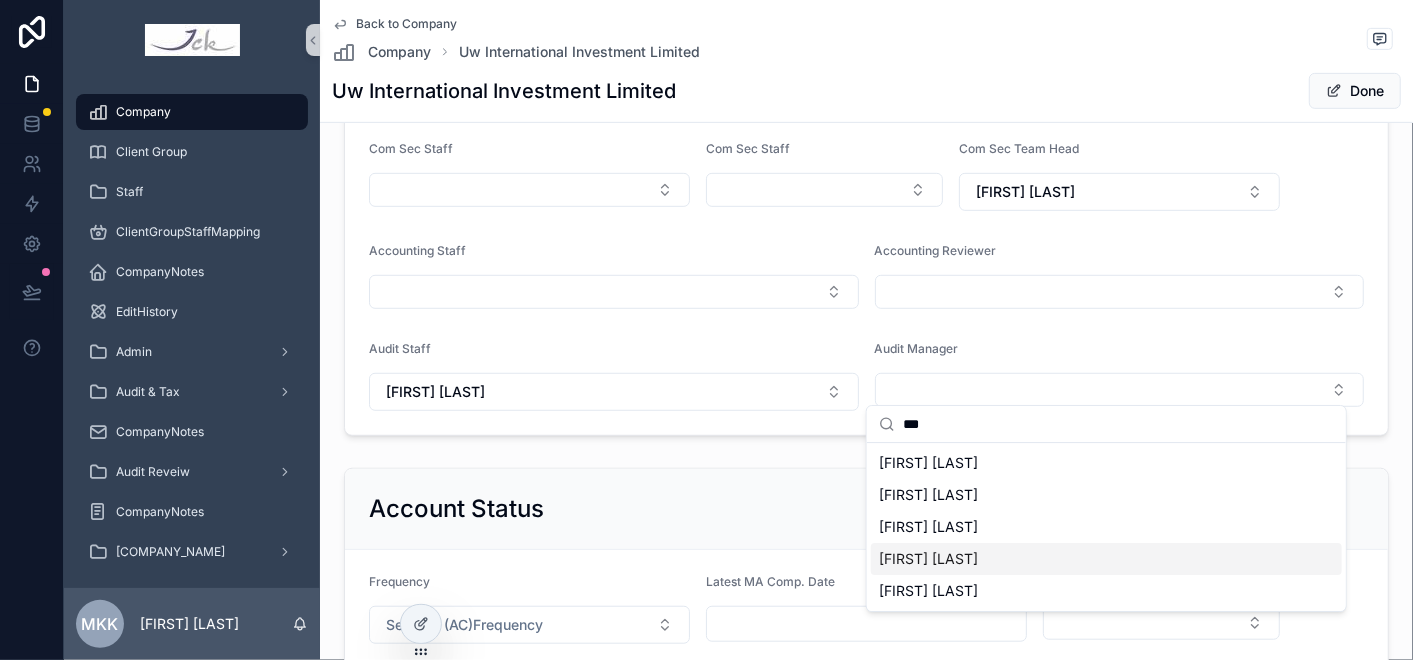 type on "***" 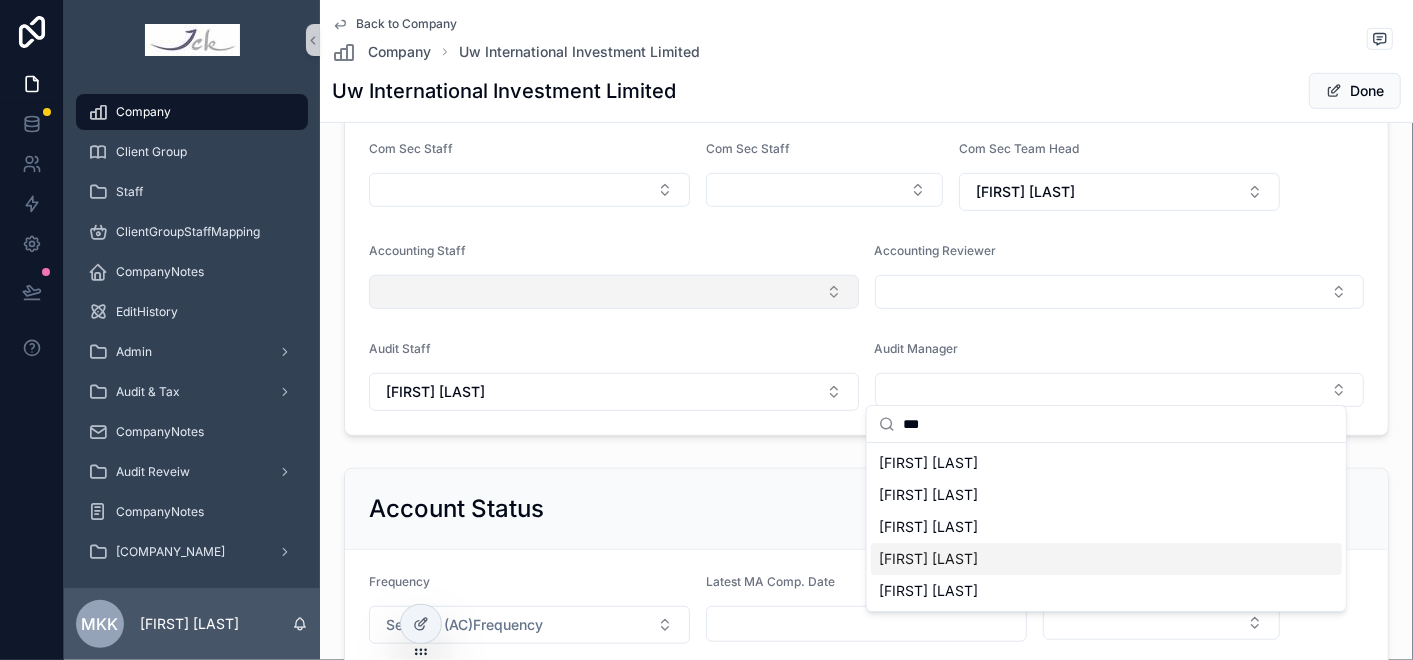 drag, startPoint x: 934, startPoint y: 560, endPoint x: 847, endPoint y: 277, distance: 296.07092 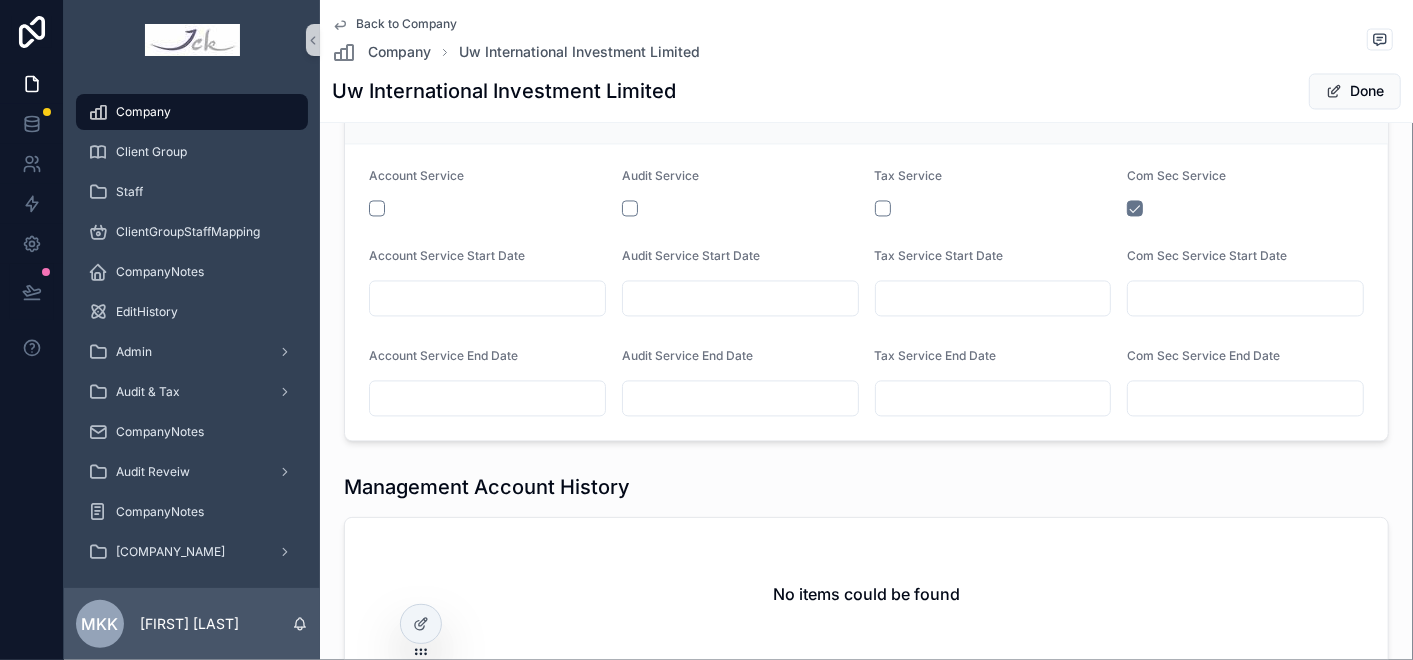 scroll, scrollTop: 2111, scrollLeft: 0, axis: vertical 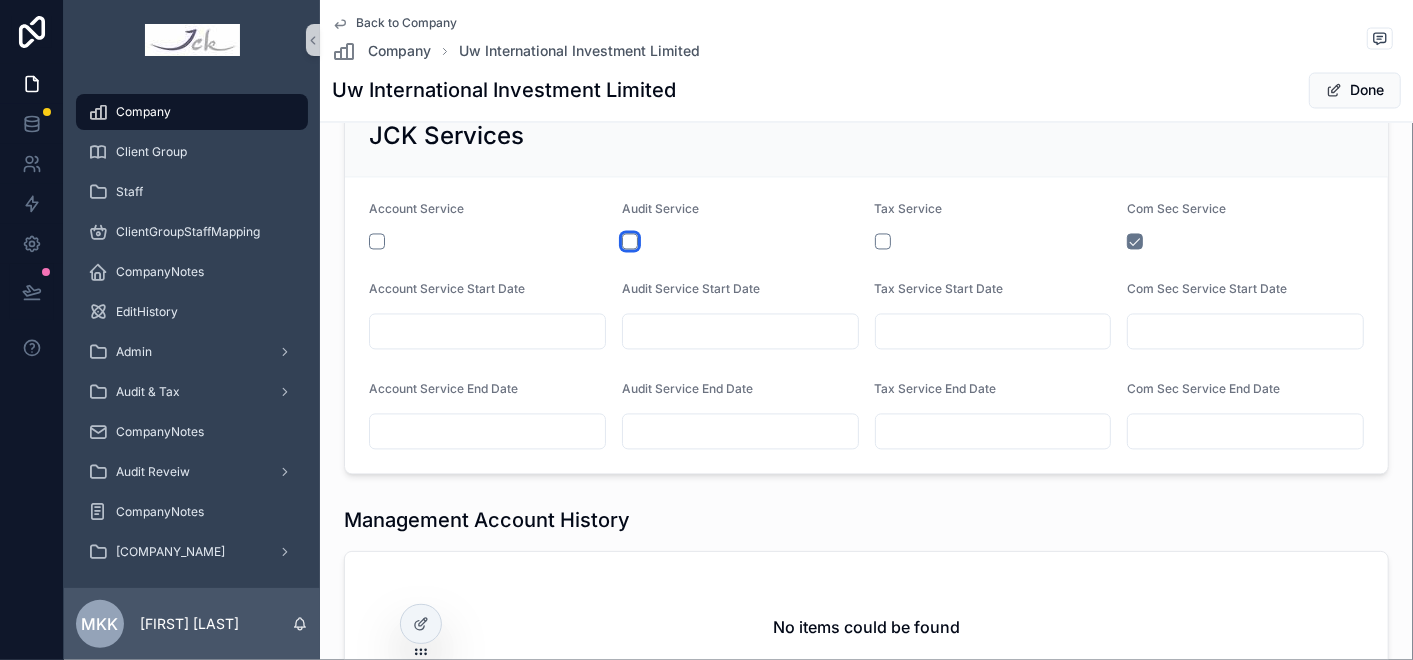 click at bounding box center (630, 242) 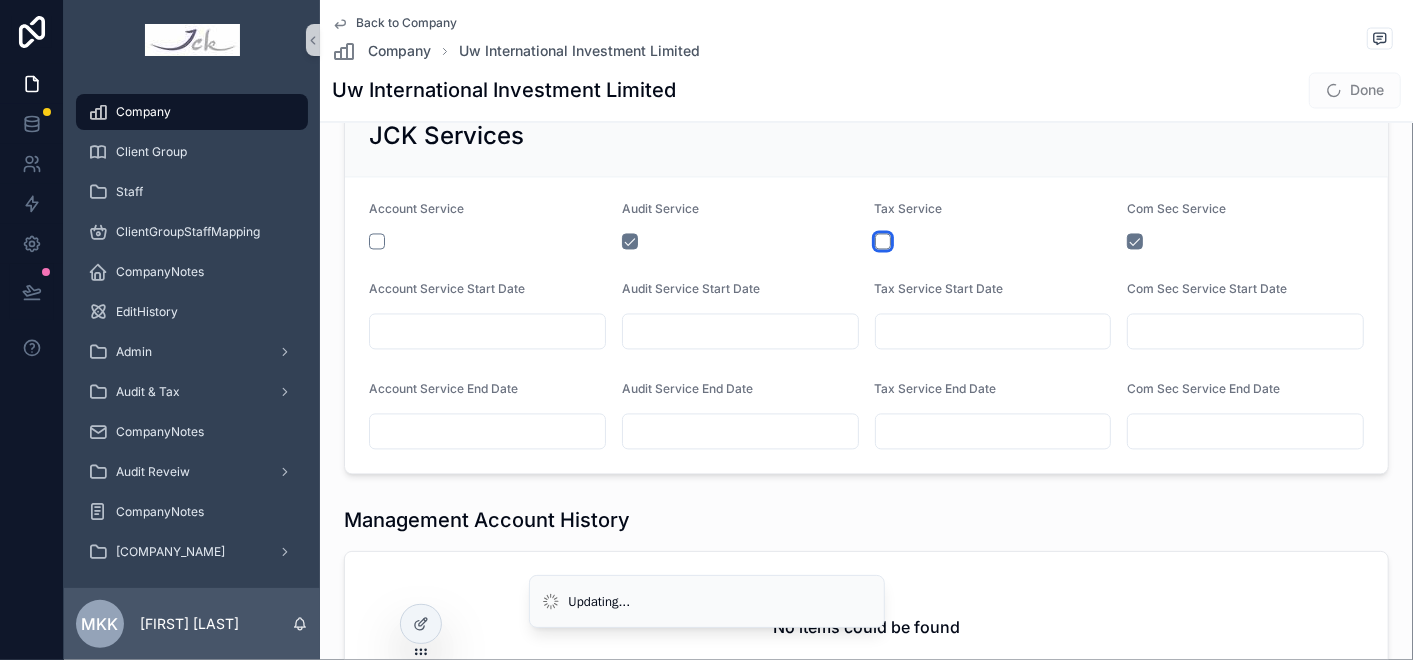 drag, startPoint x: 868, startPoint y: 229, endPoint x: 942, endPoint y: 270, distance: 84.59905 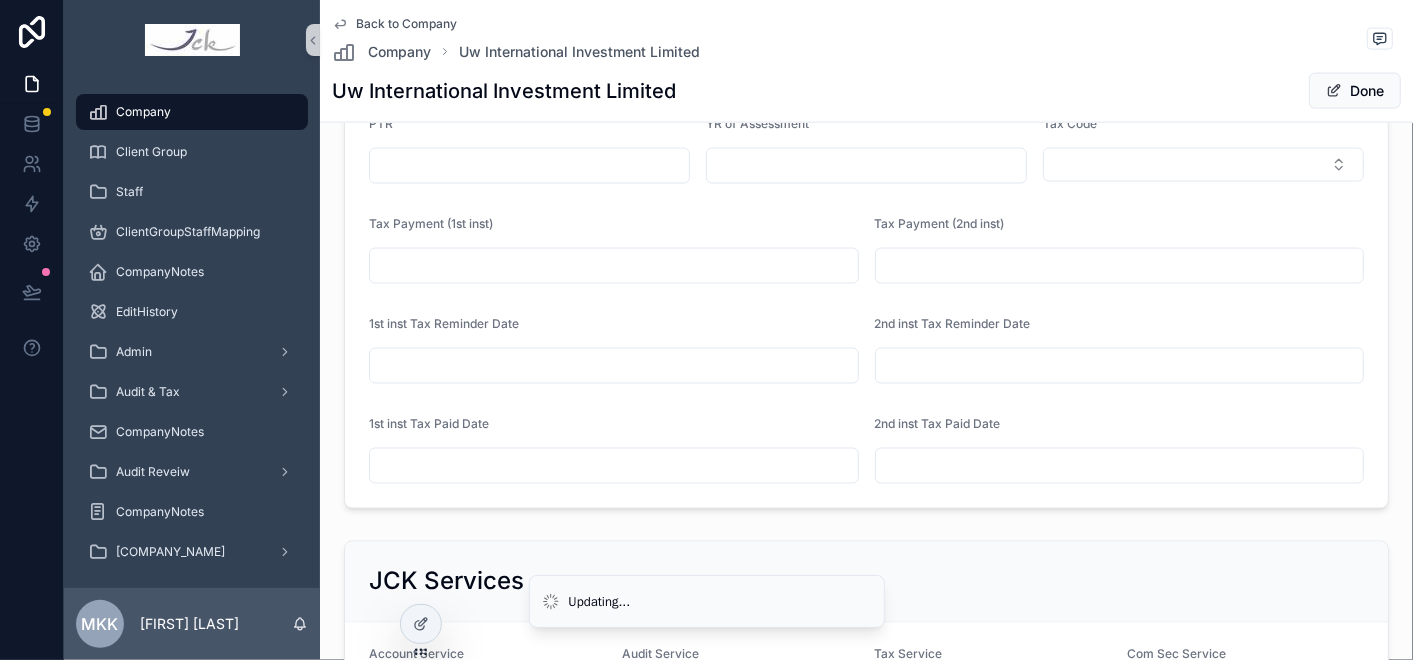scroll, scrollTop: 1333, scrollLeft: 0, axis: vertical 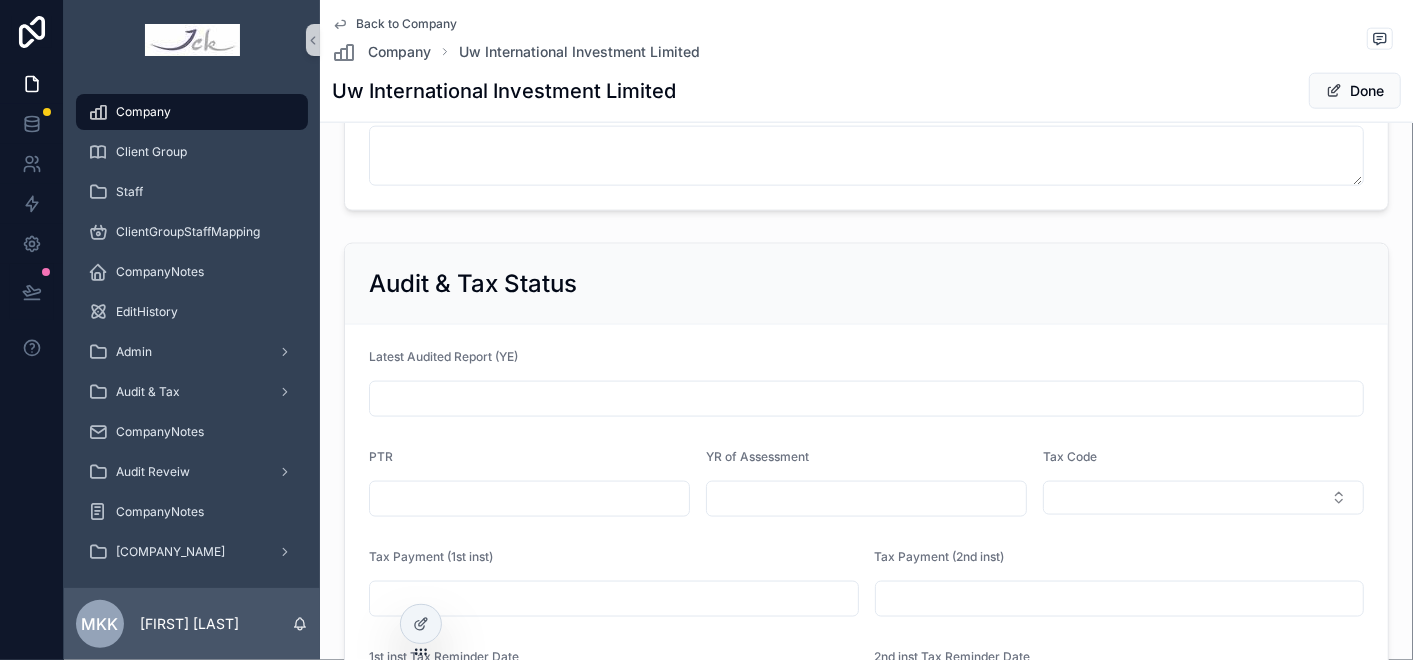 click at bounding box center [866, 499] 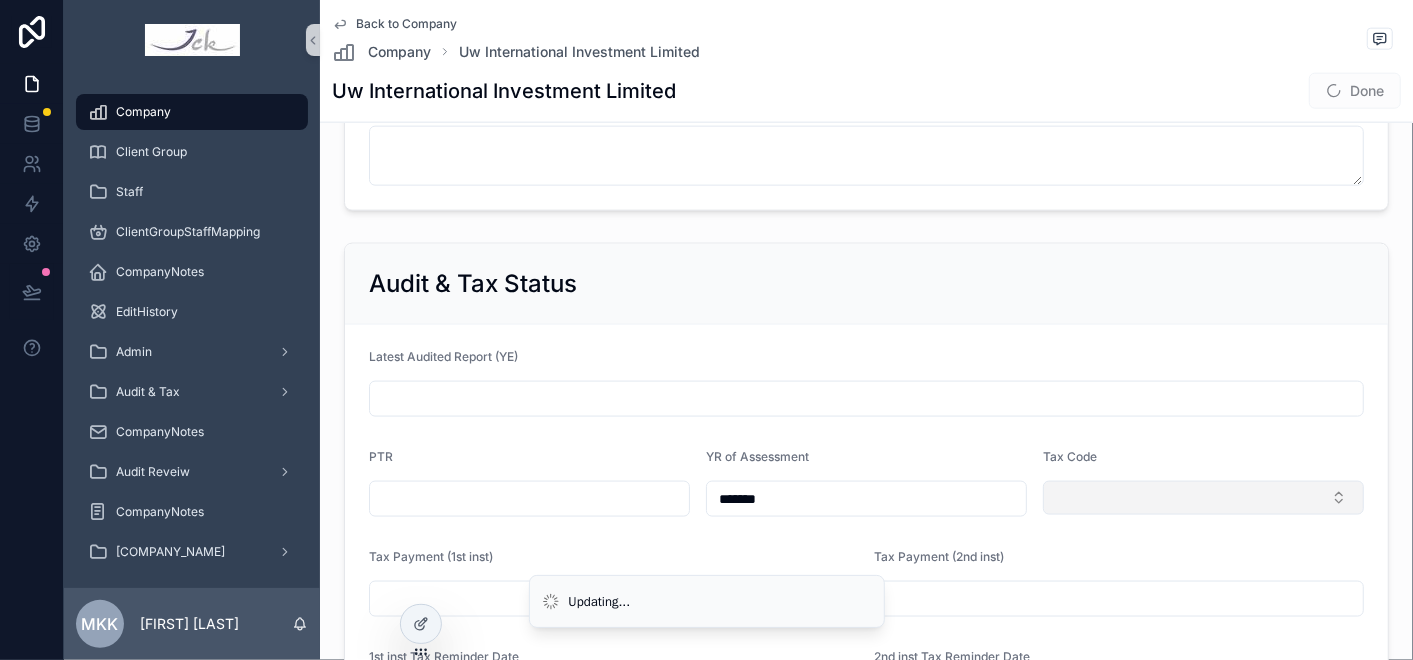type on "*******" 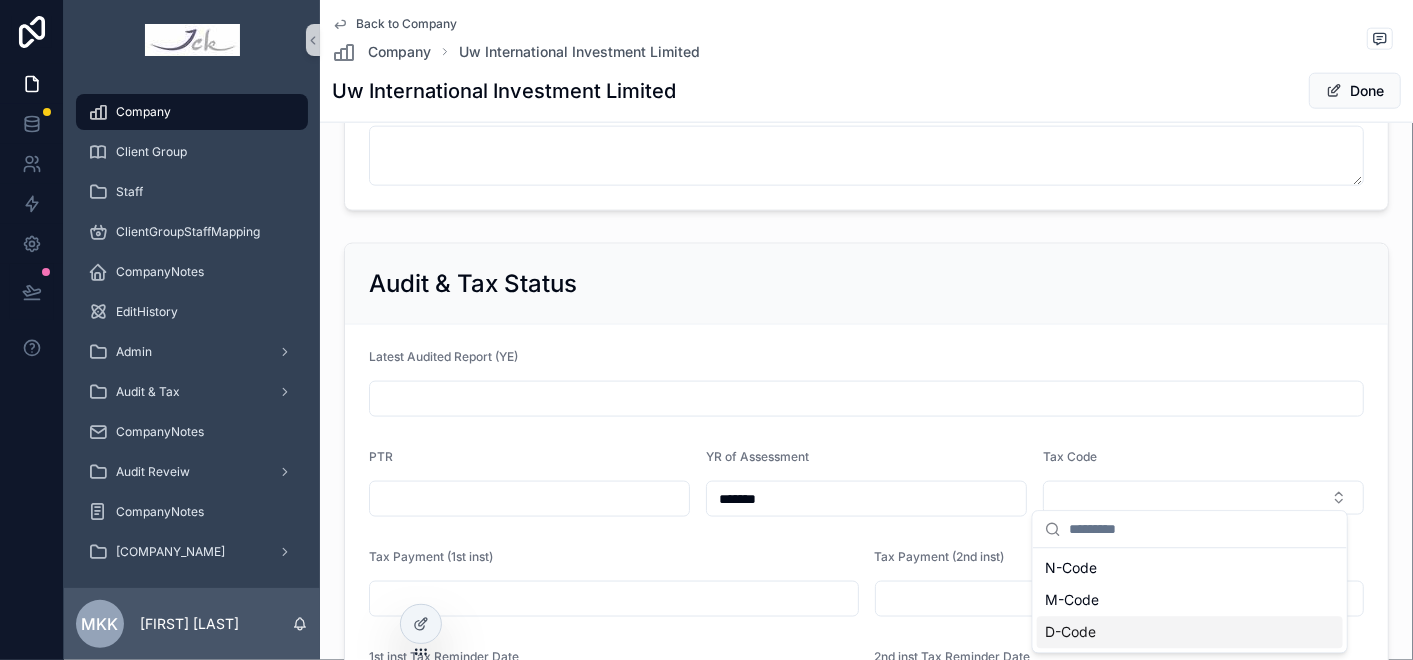 drag, startPoint x: 1077, startPoint y: 634, endPoint x: 965, endPoint y: 415, distance: 245.97765 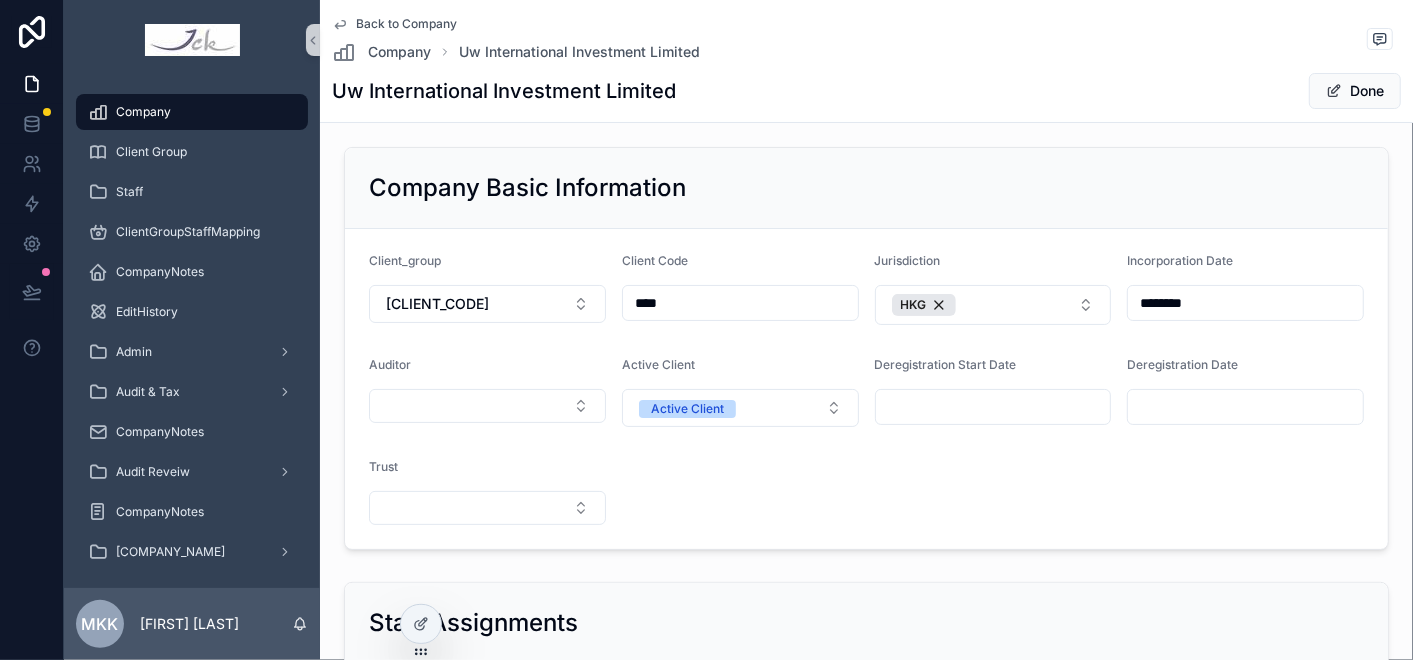 scroll, scrollTop: 0, scrollLeft: 0, axis: both 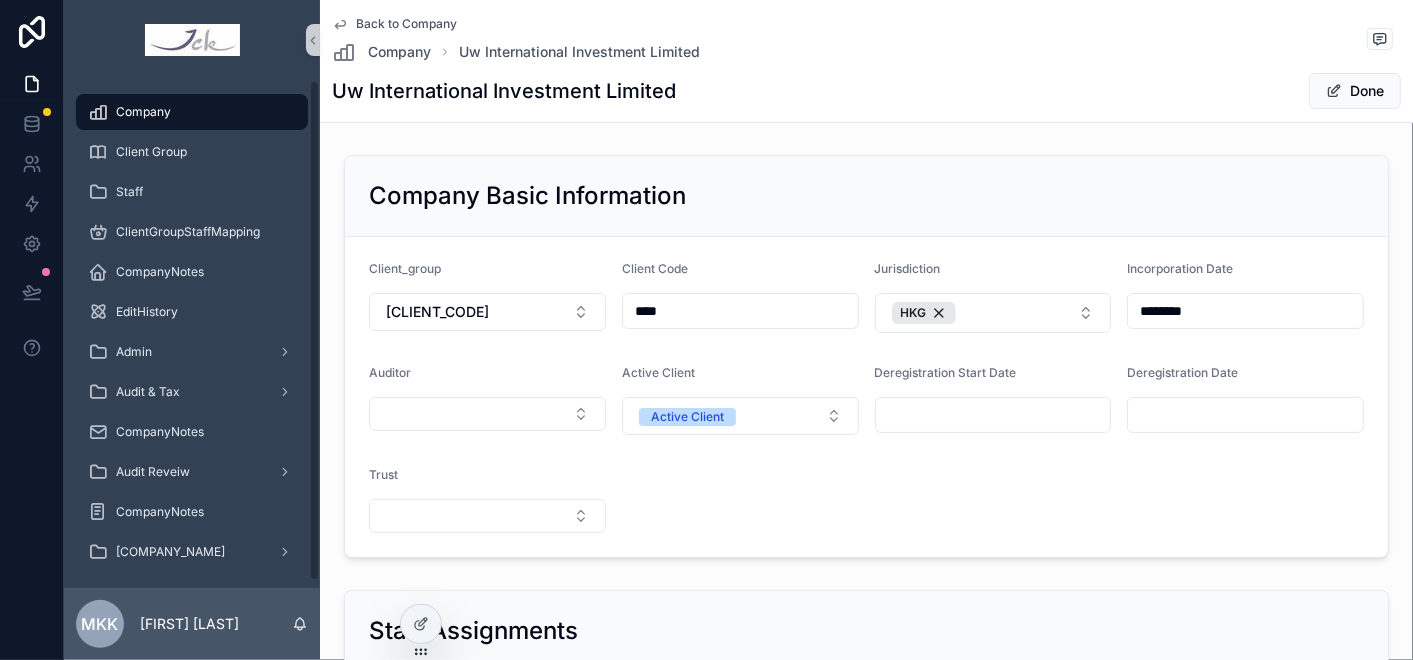 click on "Company" at bounding box center [192, 112] 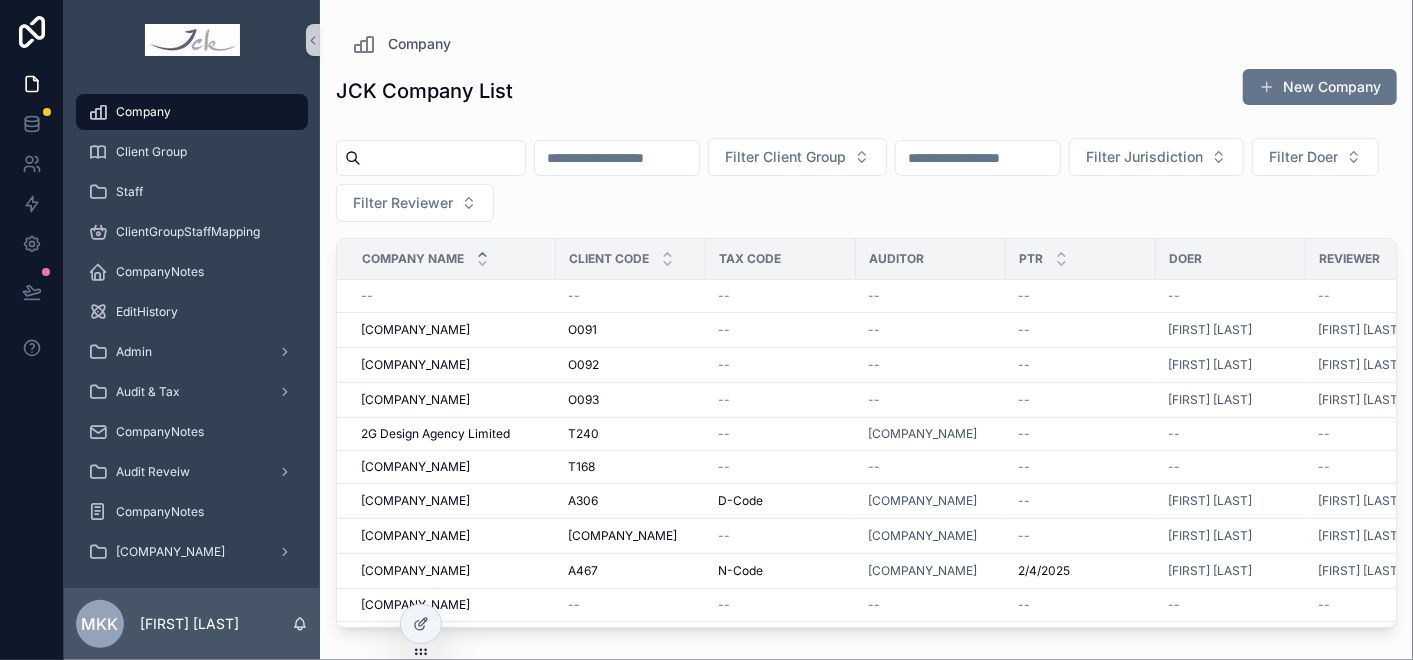 click at bounding box center [443, 158] 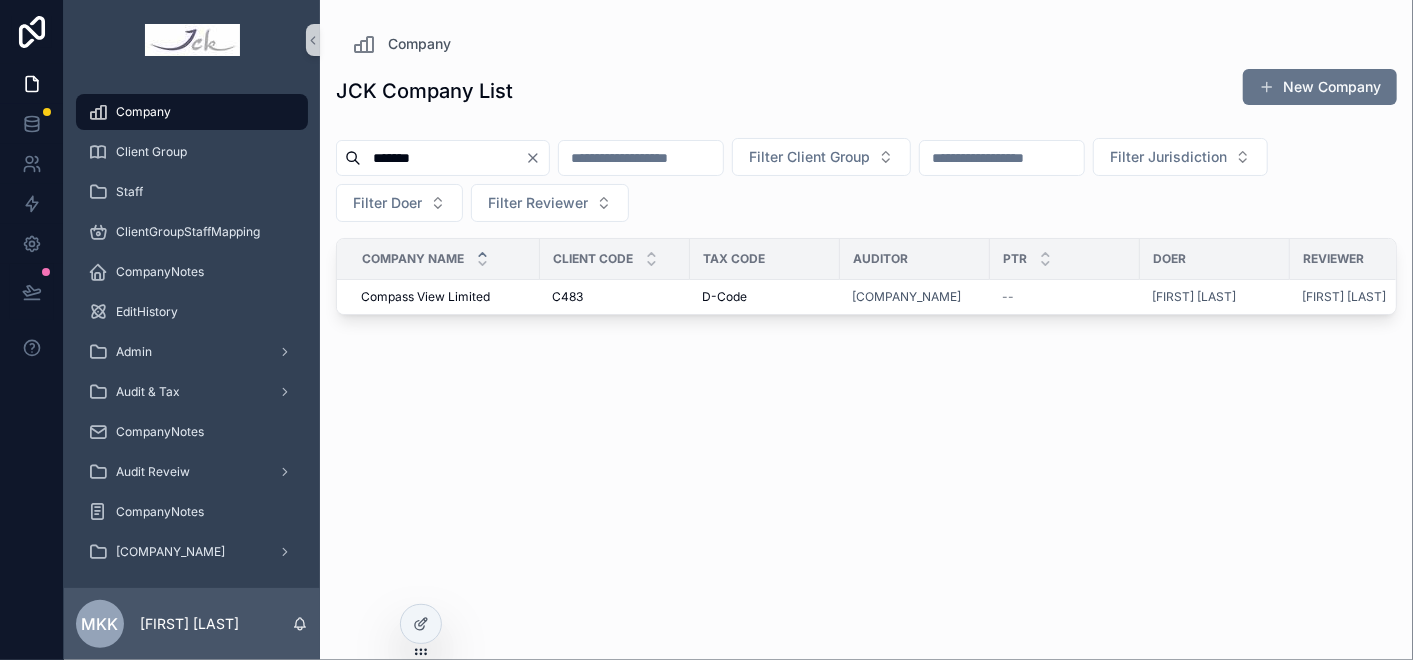 type on "*******" 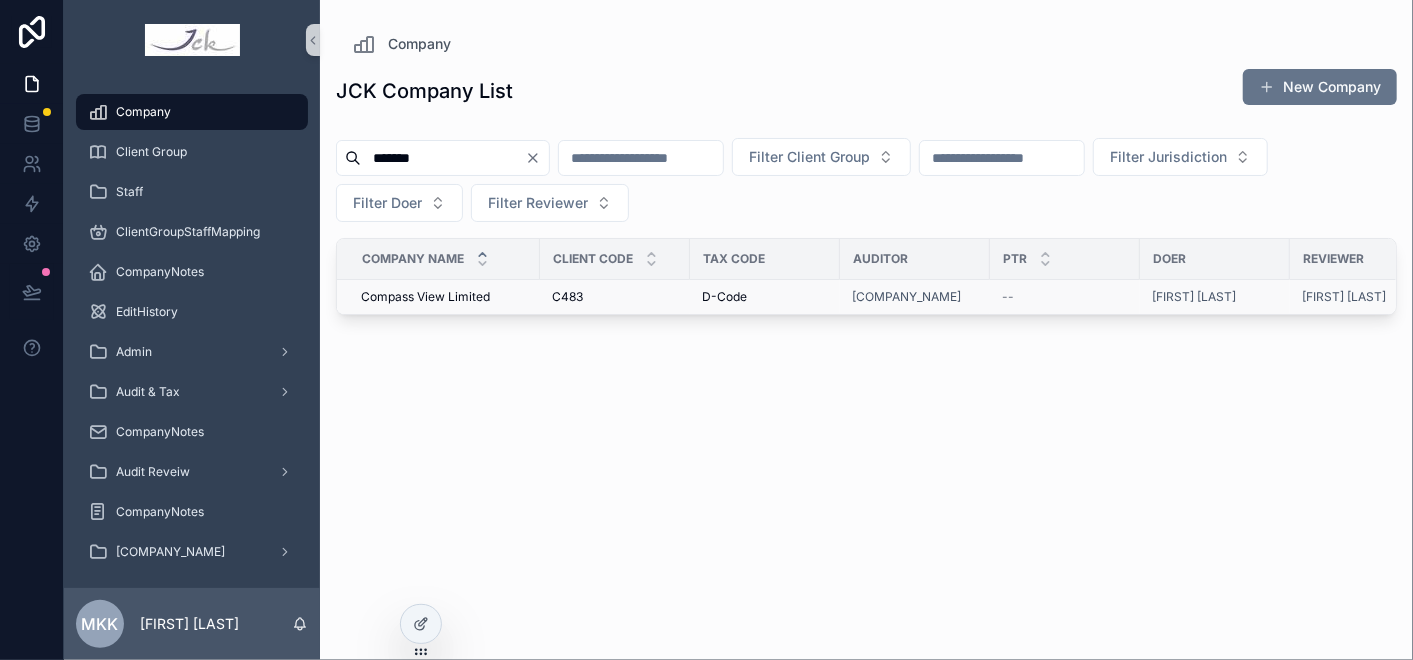 click on "Compass View Limited" at bounding box center [425, 297] 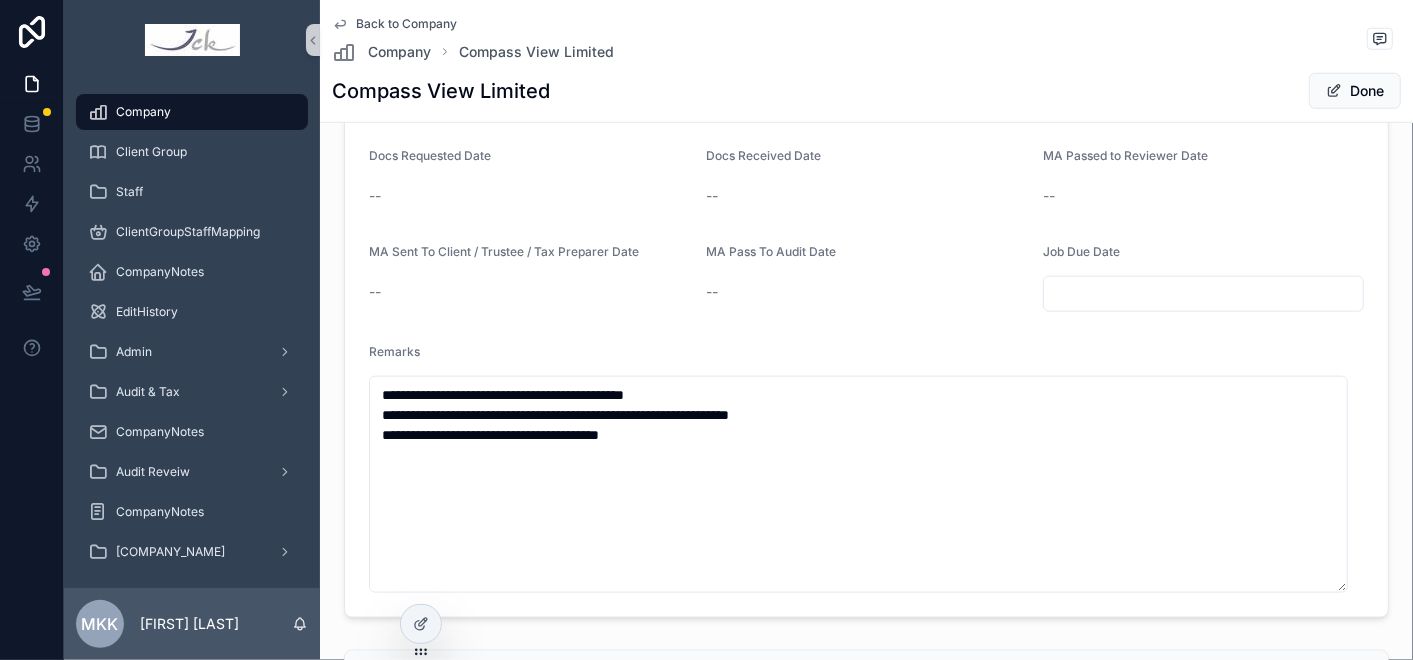 scroll, scrollTop: 555, scrollLeft: 0, axis: vertical 